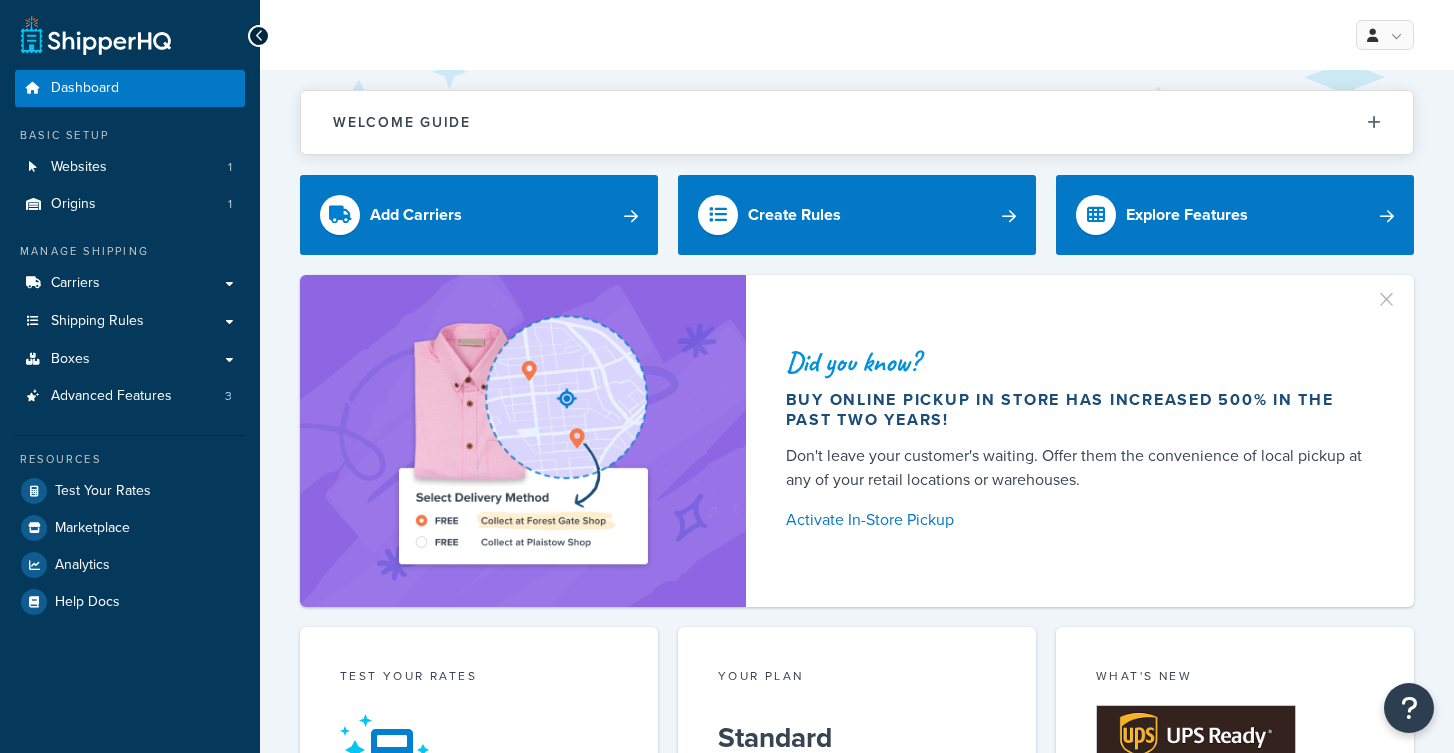 click on "Carriers" at bounding box center [130, 283] 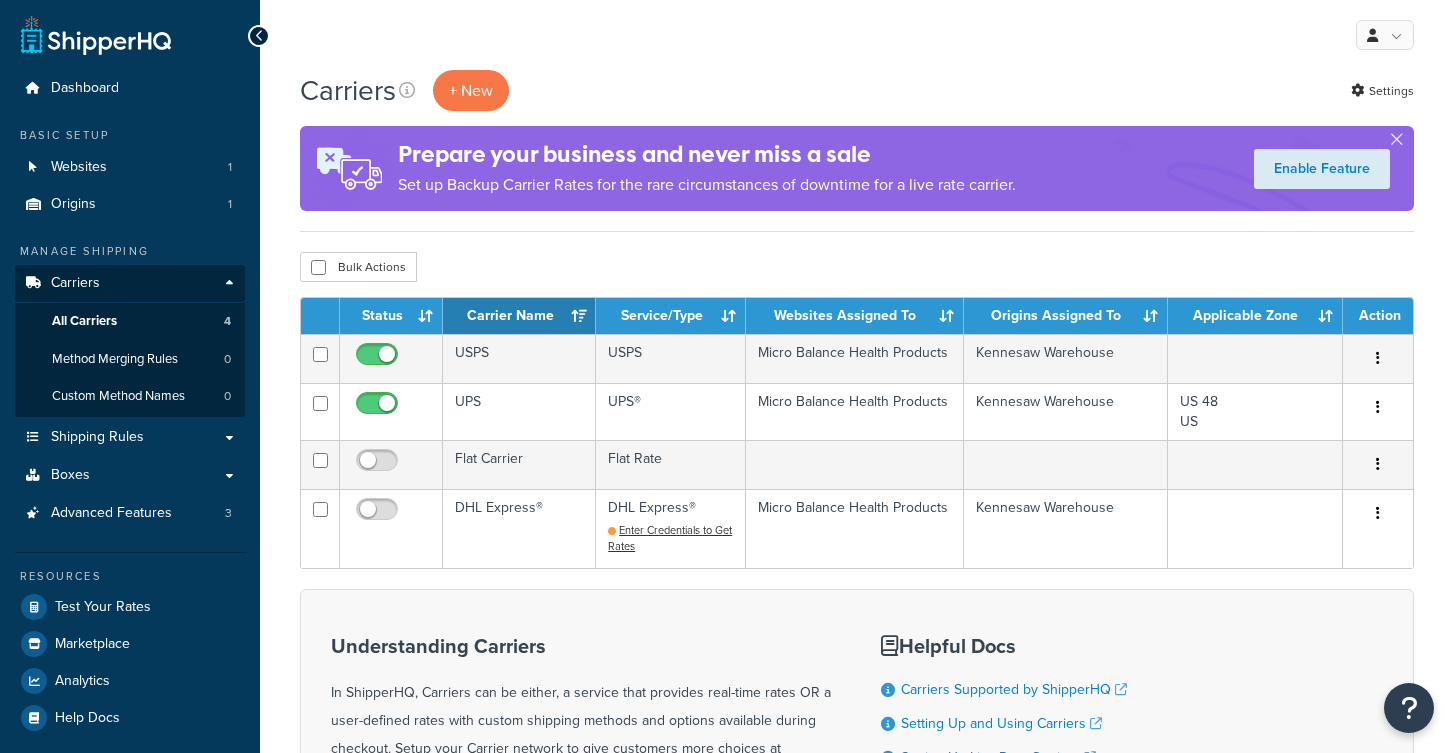 scroll, scrollTop: 0, scrollLeft: 0, axis: both 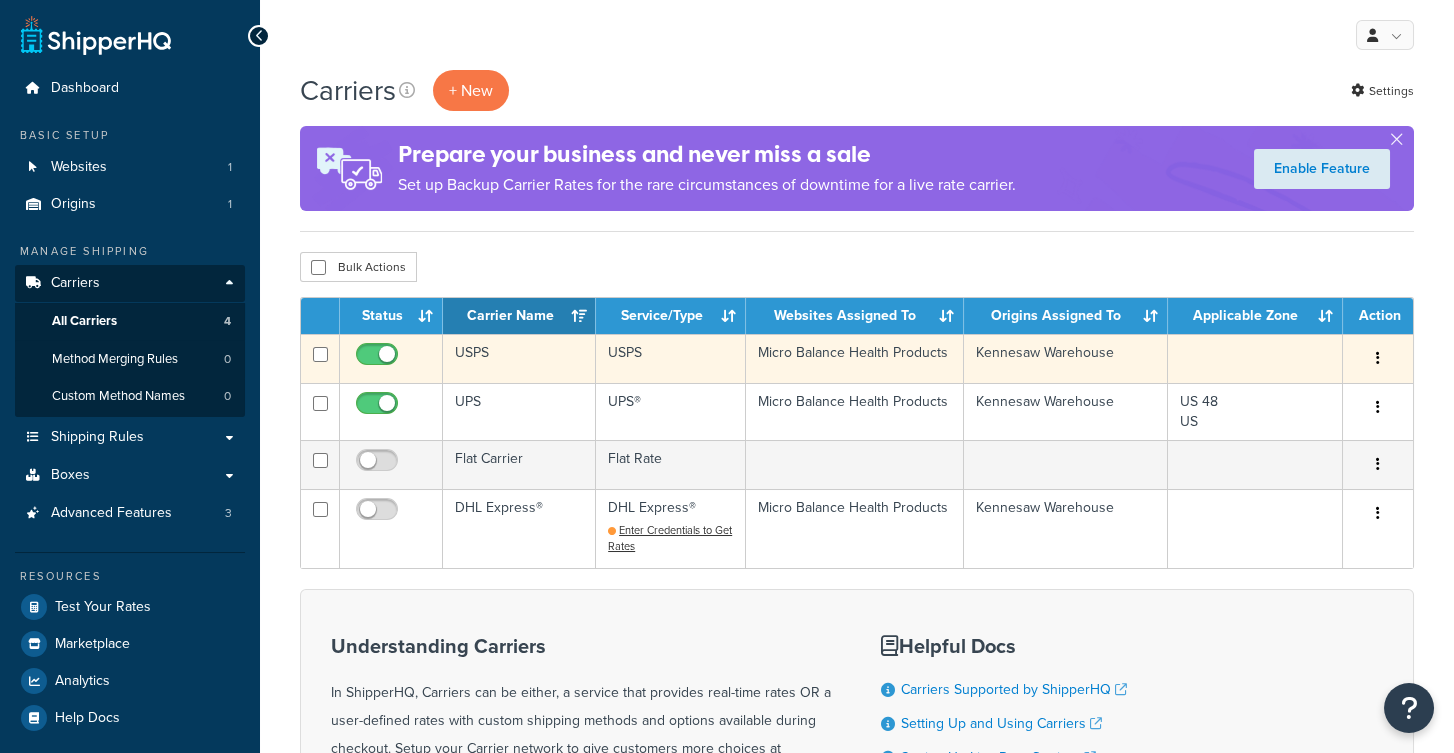 click on "USPS" at bounding box center [519, 358] 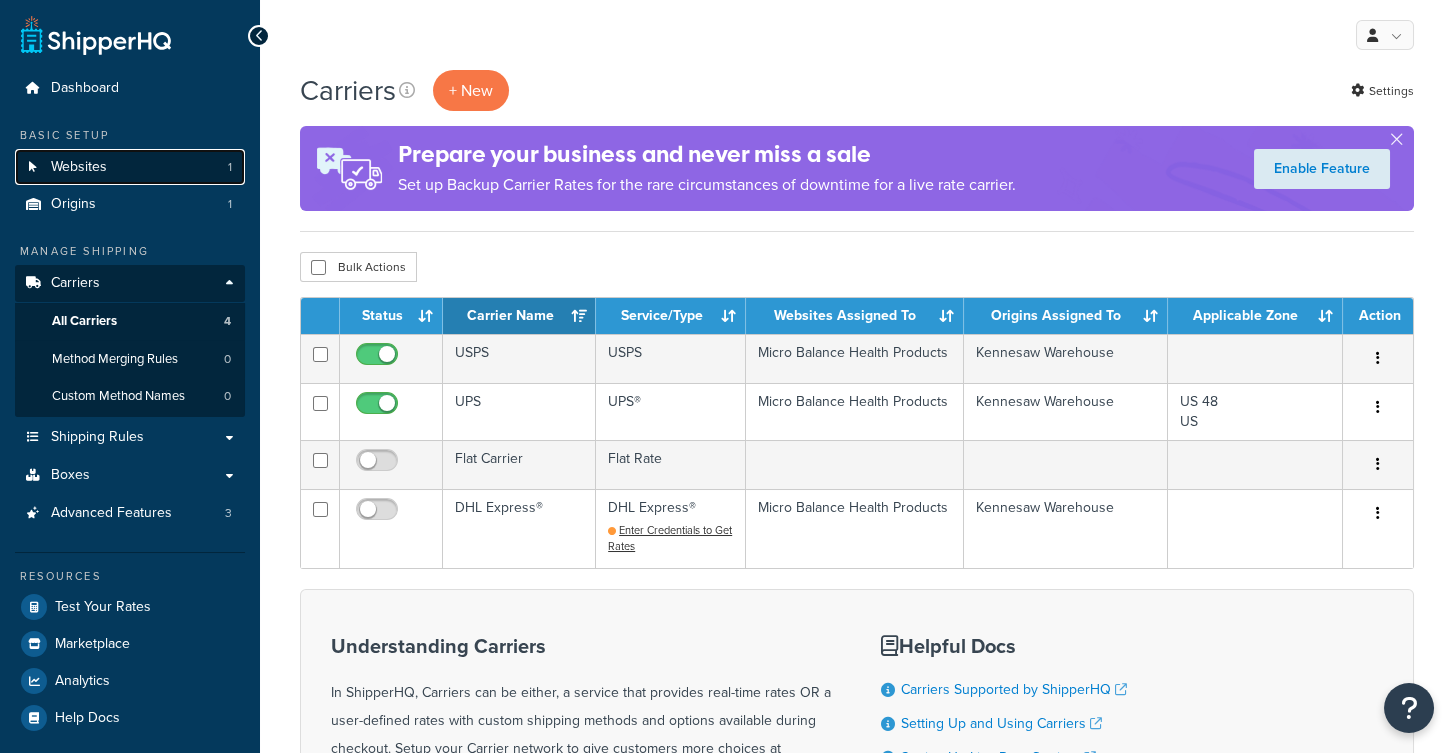 click on "Websites
1" at bounding box center [130, 167] 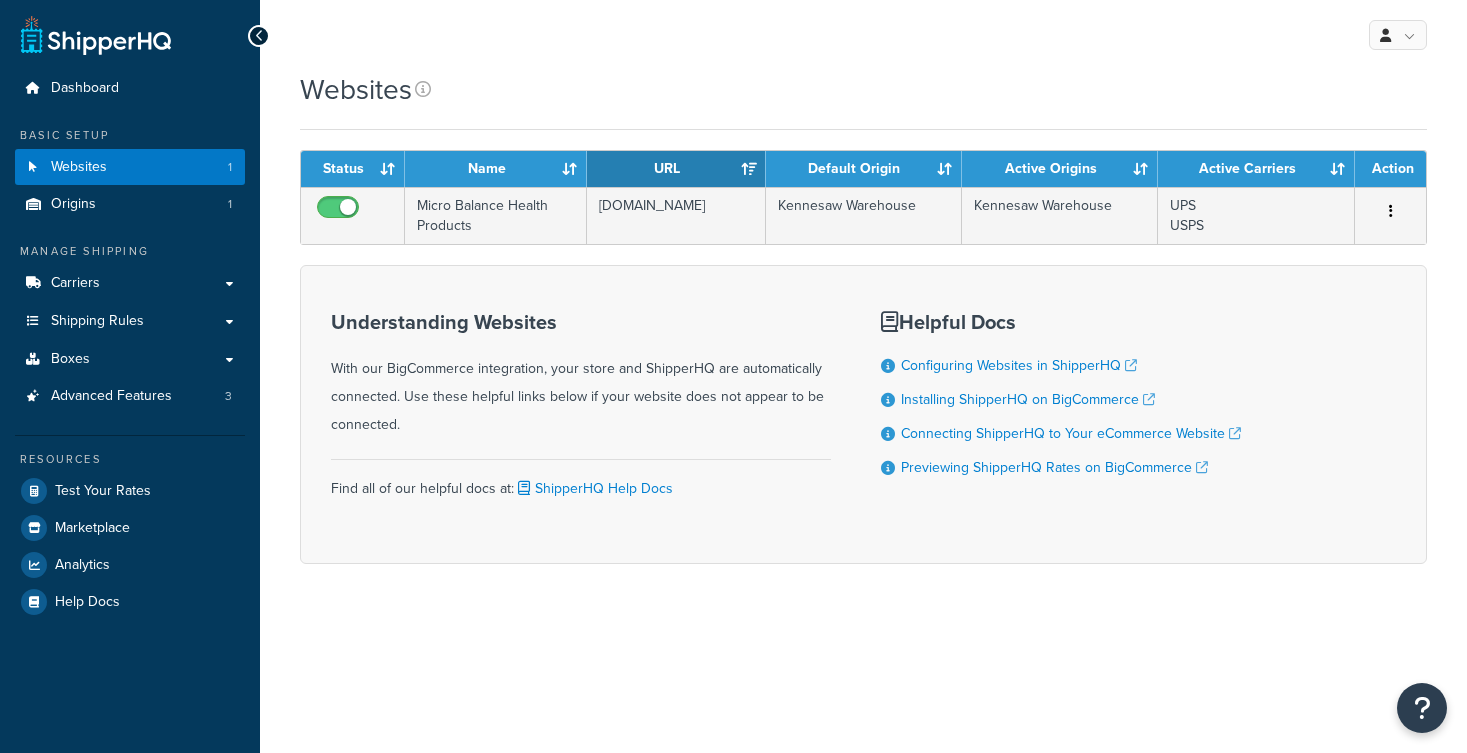 scroll, scrollTop: 0, scrollLeft: 0, axis: both 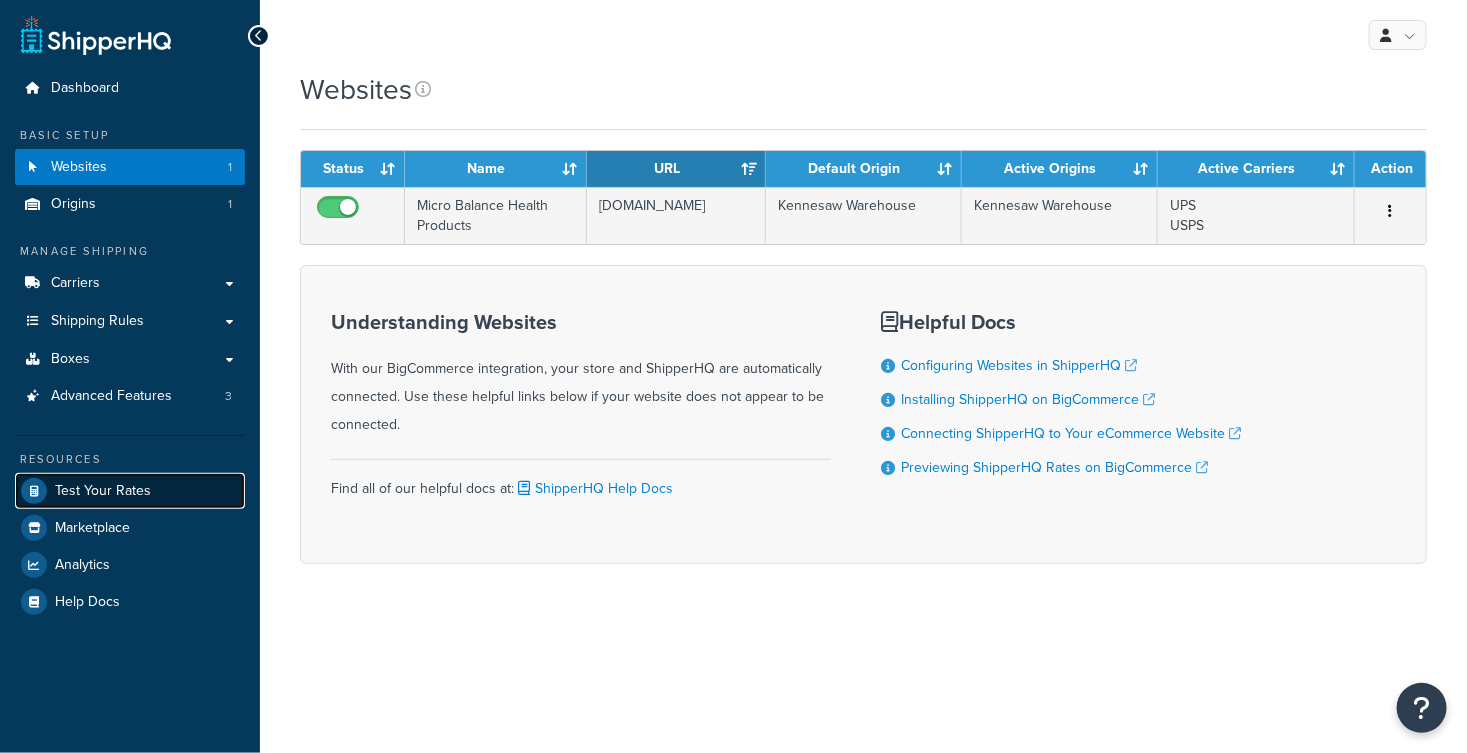click on "Test Your Rates" at bounding box center (103, 491) 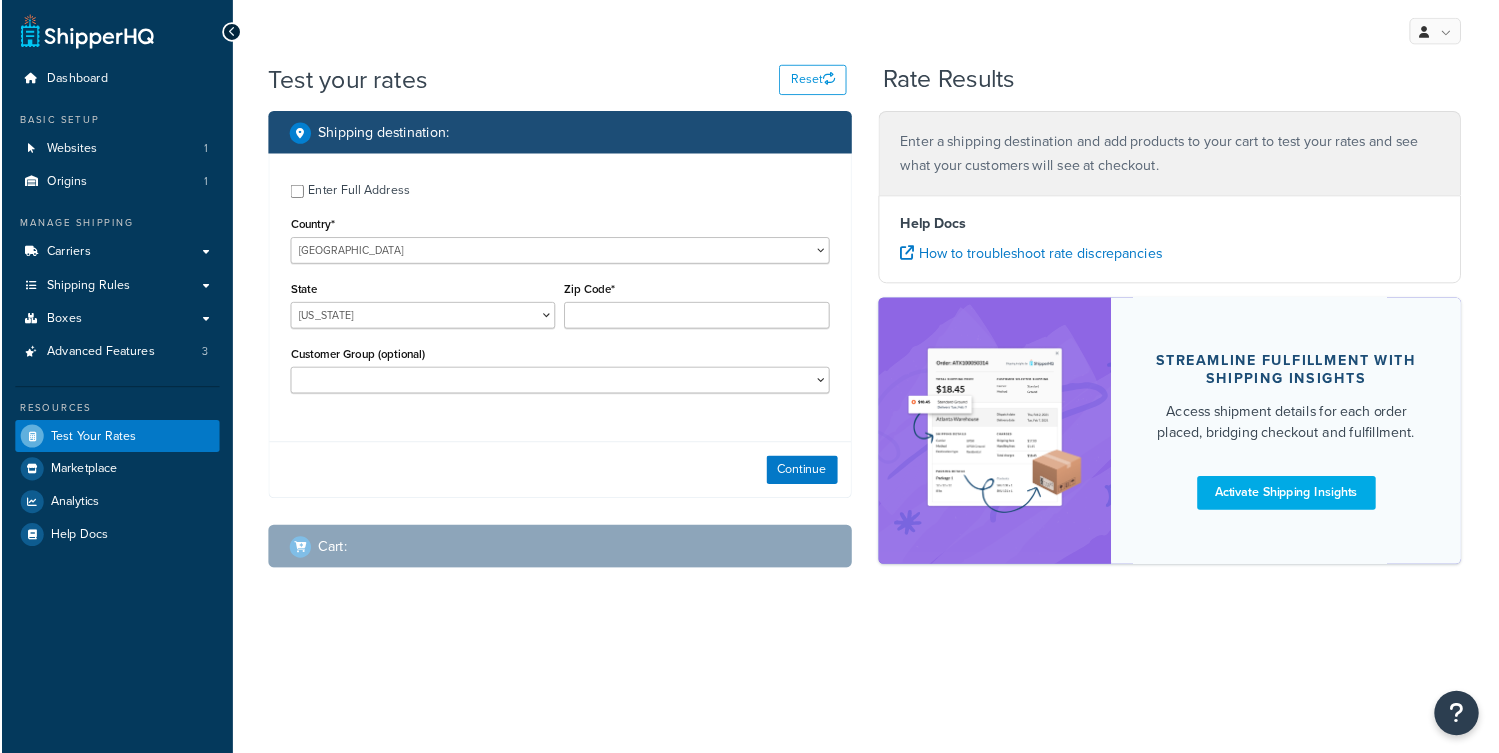 scroll, scrollTop: 0, scrollLeft: 0, axis: both 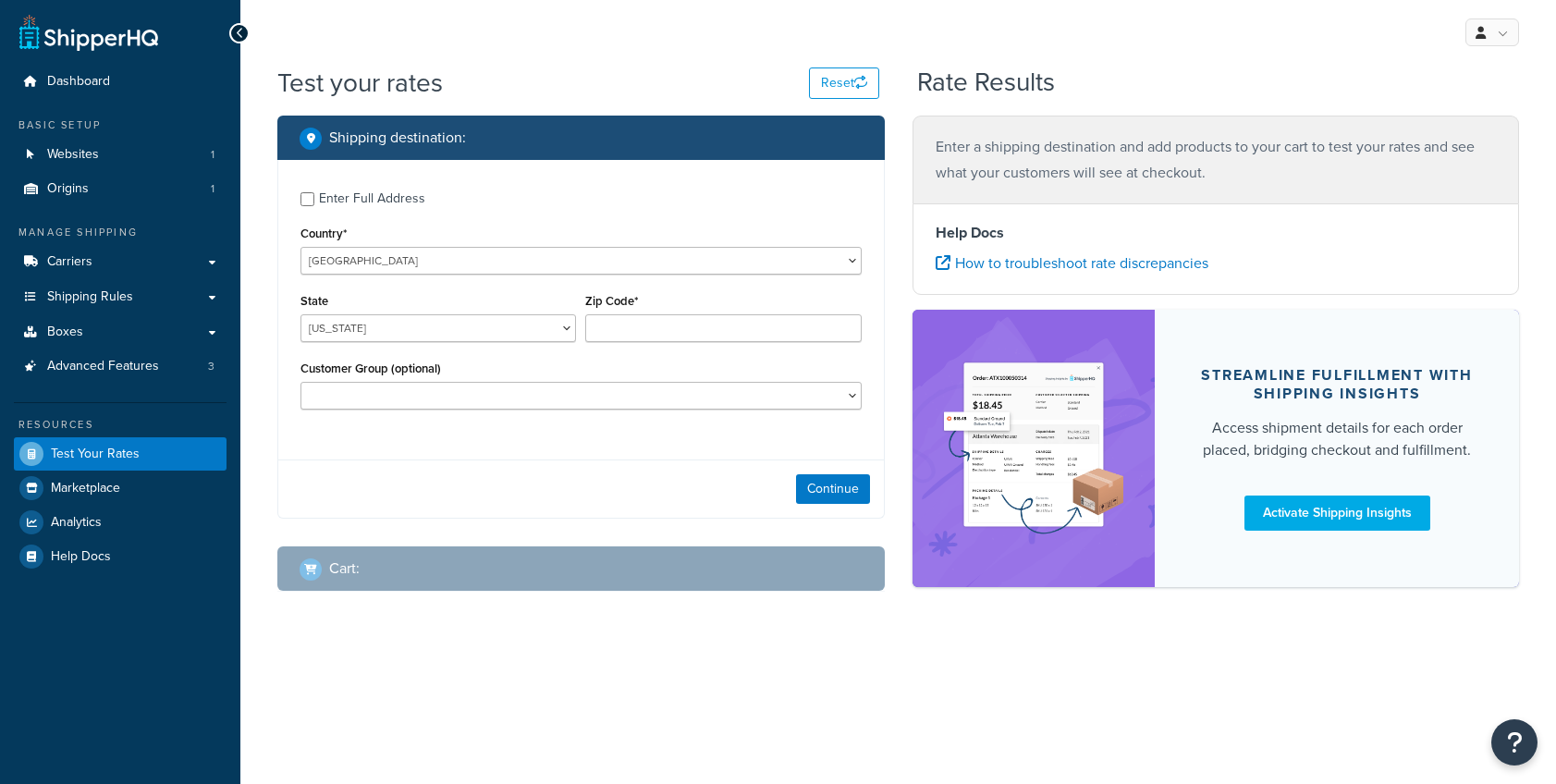click on "United States  United Kingdom  Afghanistan  Åland Islands  Albania  Algeria  American Samoa  Andorra  Angola  Anguilla  Antarctica  Antigua and Barbuda  Argentina  Armenia  Aruba  Australia  Austria  Azerbaijan  Bahamas  Bahrain  Bangladesh  Barbados  Belarus  Belgium  Belize  Benin  Bermuda  Bhutan  Bolivia  Bonaire, Sint Eustatius and Saba  Bosnia and Herzegovina  Botswana  Bouvet Island  Brazil  British Indian Ocean Territory  Brunei Darussalam  Bulgaria  Burkina Faso  Burundi  Cambodia  Cameroon  Canada  Cape Verde  Cayman Islands  Central African Republic  Chad  Chile  China  Christmas Island  Cocos (Keeling) Islands  Colombia  Comoros  Congo  Congo, The Democratic Republic of the  Cook Islands  Costa Rica  Côte d'Ivoire  Croatia  Cuba  Curacao  Cyprus  Czech Republic  Denmark  Djibouti  Dominica  Dominican Republic  Ecuador  Egypt  El Salvador  Equatorial Guinea  Eritrea  Estonia  Ethiopia  Falkland Islands (Malvinas)  Faroe Islands  Fiji  Finland  France  French Guiana  French Polynesia  Gabon" at bounding box center (581, 261) 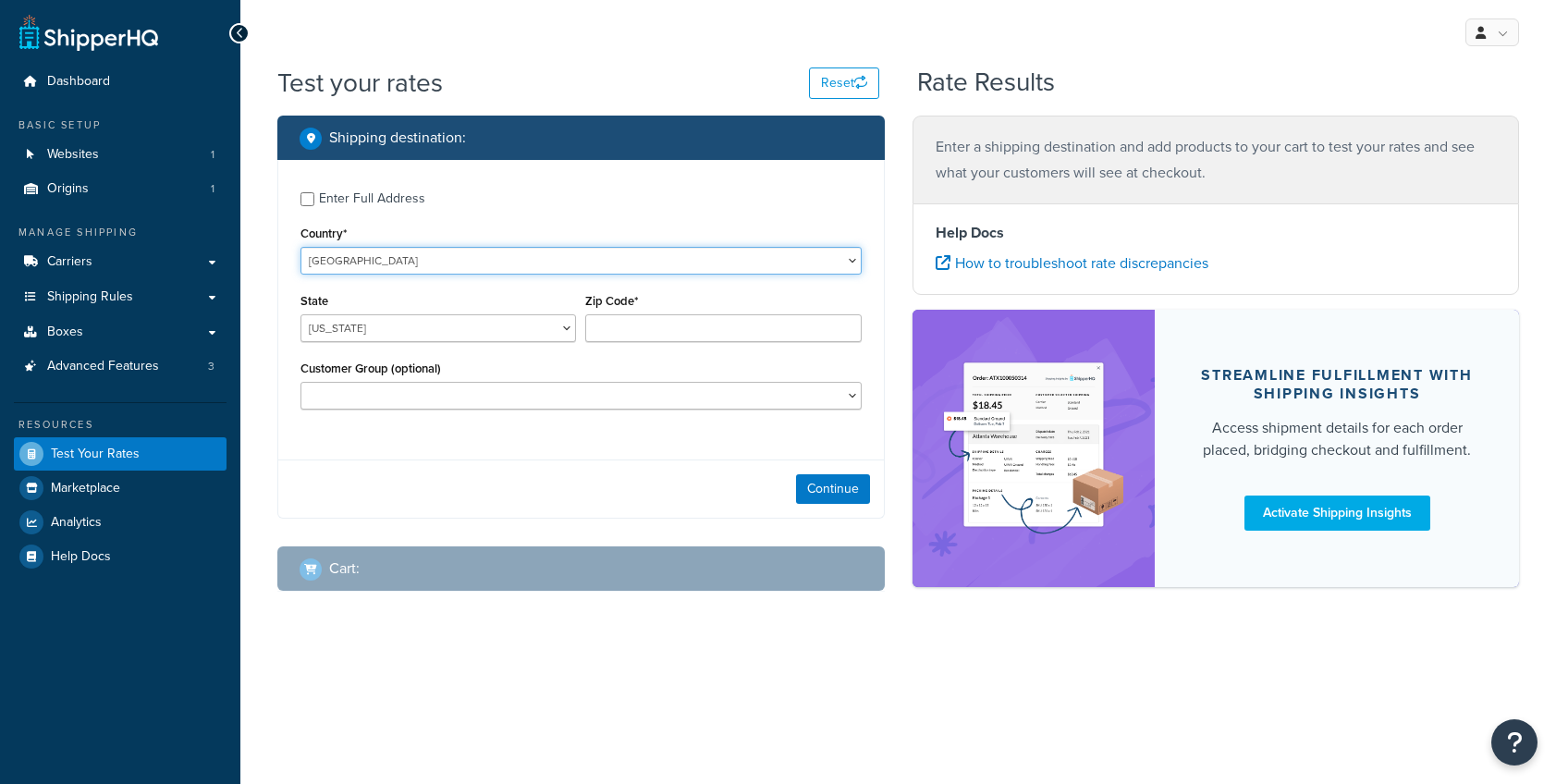 click on "United States  United Kingdom  Afghanistan  Åland Islands  Albania  Algeria  American Samoa  Andorra  Angola  Anguilla  Antarctica  Antigua and Barbuda  Argentina  Armenia  Aruba  Australia  Austria  Azerbaijan  Bahamas  Bahrain  Bangladesh  Barbados  Belarus  Belgium  Belize  Benin  Bermuda  Bhutan  Bolivia  Bonaire, Sint Eustatius and Saba  Bosnia and Herzegovina  Botswana  Bouvet Island  Brazil  British Indian Ocean Territory  Brunei Darussalam  Bulgaria  Burkina Faso  Burundi  Cambodia  Cameroon  Canada  Cape Verde  Cayman Islands  Central African Republic  Chad  Chile  China  Christmas Island  Cocos (Keeling) Islands  Colombia  Comoros  Congo  Congo, The Democratic Republic of the  Cook Islands  Costa Rica  Côte d'Ivoire  Croatia  Cuba  Curacao  Cyprus  Czech Republic  Denmark  Djibouti  Dominica  Dominican Republic  Ecuador  Egypt  El Salvador  Equatorial Guinea  Eritrea  Estonia  Ethiopia  Falkland Islands (Malvinas)  Faroe Islands  Fiji  Finland  France  French Guiana  French Polynesia  Gabon  Guam" at bounding box center (581, 261) 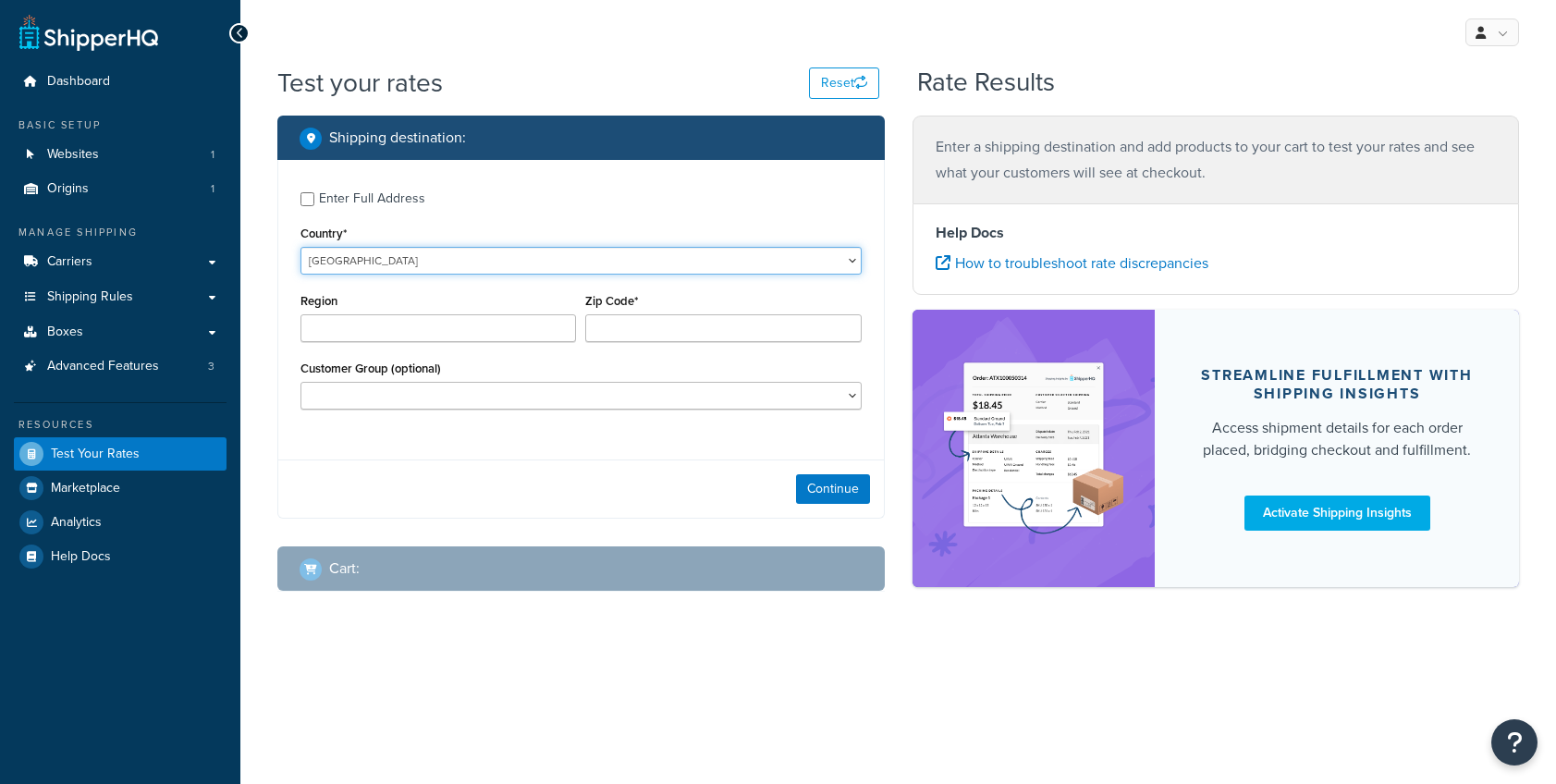 select on "FK" 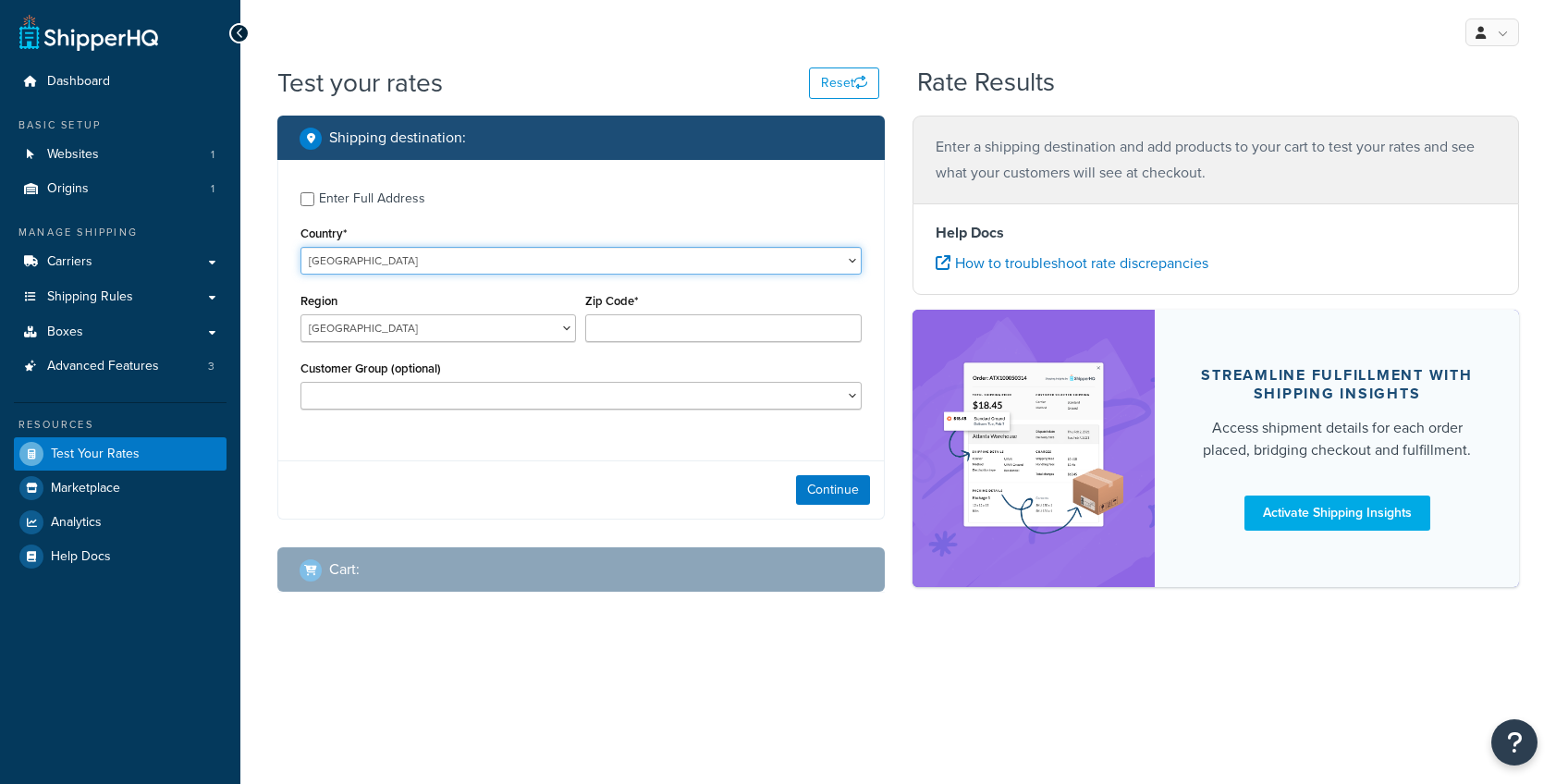 select on "FR" 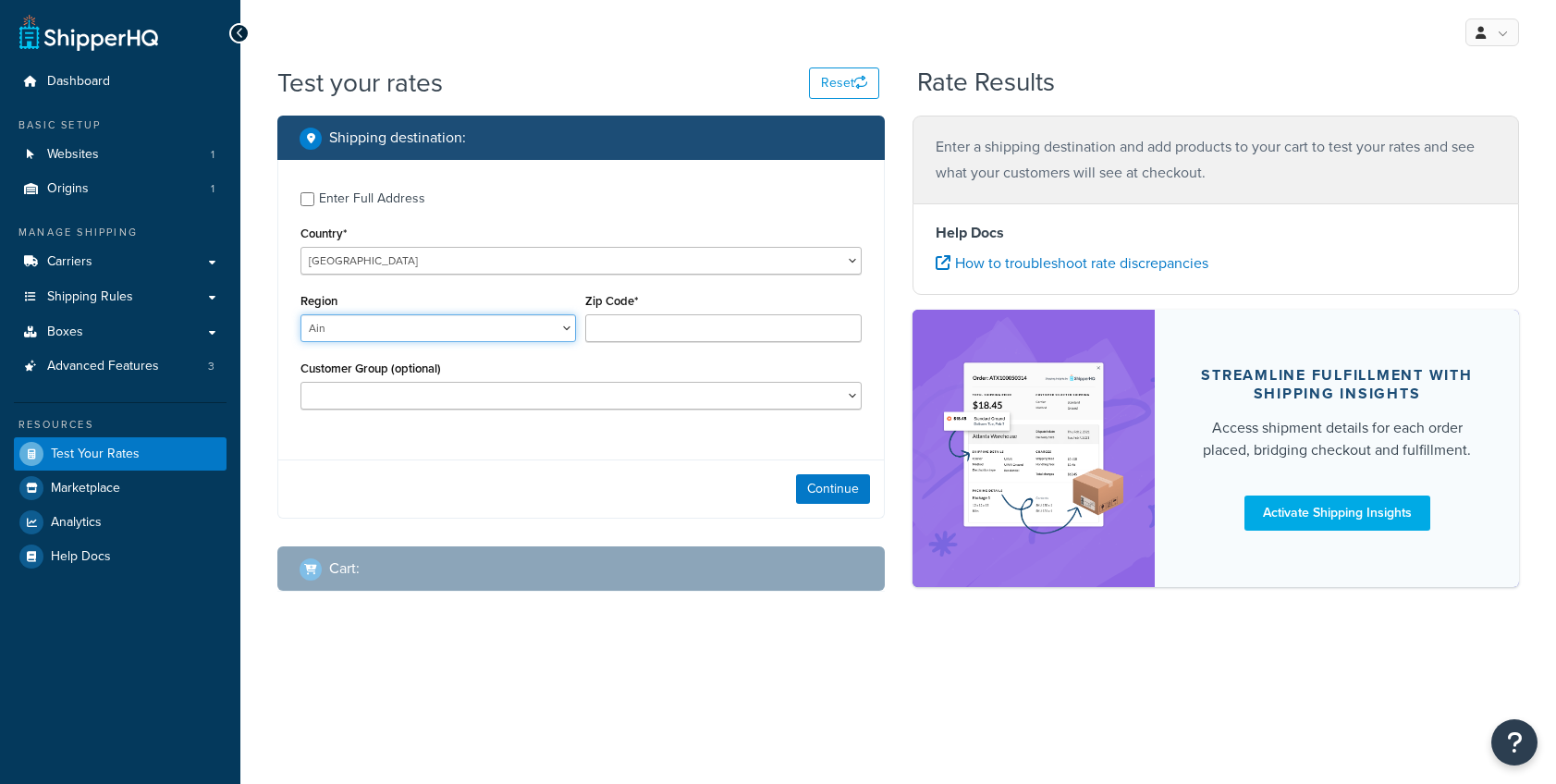 click on "Ain  Aisne  Allier  Alpes-de-Haute-Provence  Alpes-Maritimes  Ardèche  Ardennes  Ariège  Aube  Aude  Aveyron  Bas-Rhin  Bouches-du-Rhône  Calvados  Cantal  Charente  Charente-Maritime  Cher  Corrèze  Corse-du-Sud  Côte-d'Or  Côtes-d'Armor  Creuse  Deux-Sèvres  Dordogne  Doubs  Drôme  Essonne  Eure  Eure-et-Loir  Finistère  Gard  Gers  Gironde  Haut-Rhin  Haute-Corse  Haute-Garonne  Haute-Loire  Haute-Saône  Haute-Savoie  Haute-Vienne  Hautes-Alpes  Hautes-Pyrénées  Hauts-de-Seine  Hérault  Ille-et-Vilaine  Indre  Indre-et-Loire  Isère  Jura  Landes  Loir-et-Cher  Loire  Loire-Atlantique  Loiret  Lot  Lot-et-Garonne  Lozère  Maine-et-Loire  Manche  Marne  Mayenne  Meurthe-et-Moselle  Meuse  Morbihan  Moselle  Nièvre  Nord  Oise  Orne  Paris  Pas-de-Calais  Puy-de-Dôme  Pyrénées-Atlantiques  Pyrénées-Orientales  Rhône  Saône-et-Loire  Sarthe  Savoie  Seine-et-Marne  Seine-Maritime  Seine-Saint-Denis  Somme  Tarn  Tarn-et-Garonne  Territoire de Belfort  Val d'Oise  Val-de-Marne  Var" at bounding box center [438, 328] 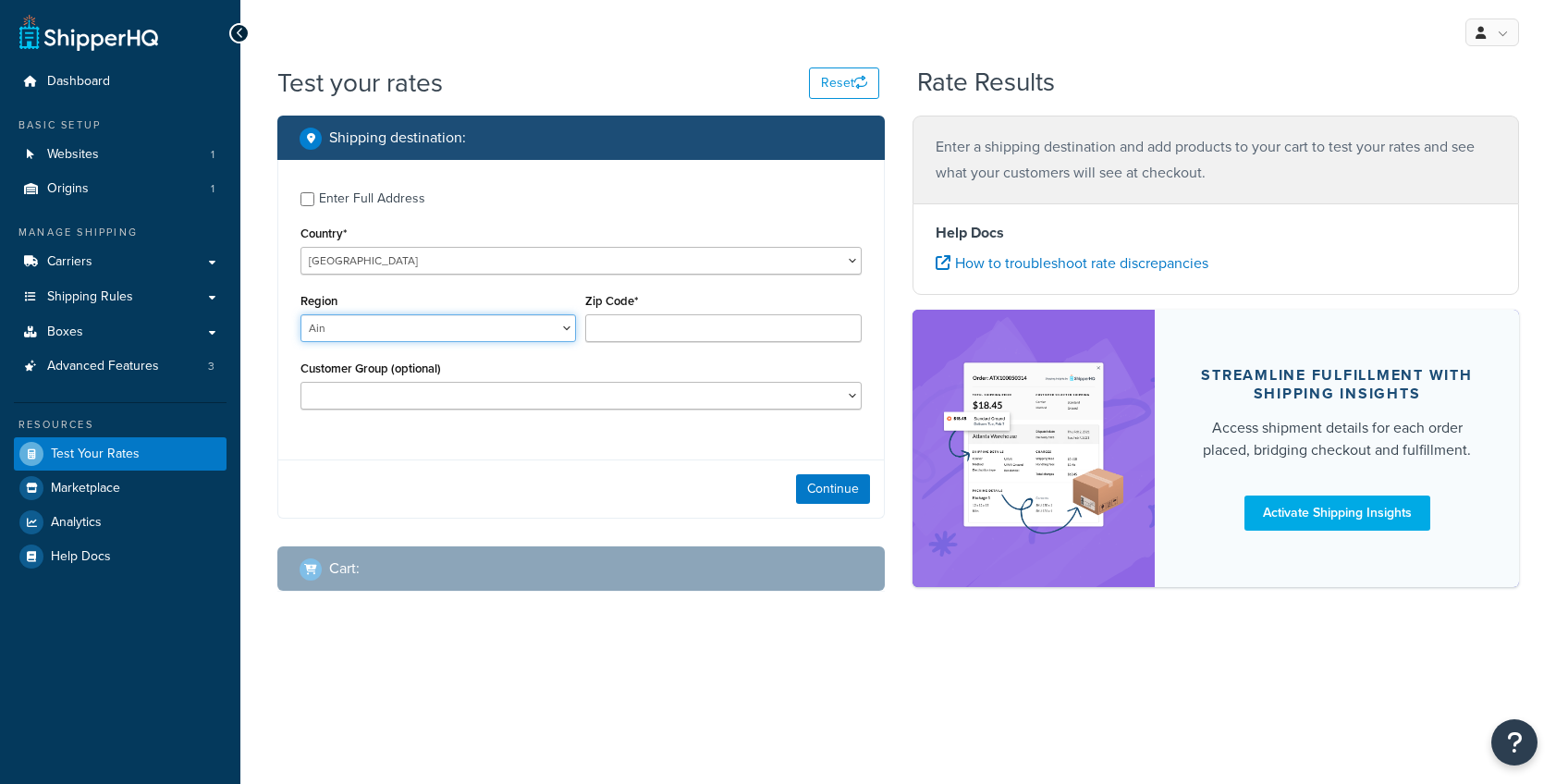 click on "Ain  Aisne  Allier  Alpes-de-Haute-Provence  Alpes-Maritimes  Ardèche  Ardennes  Ariège  Aube  Aude  Aveyron  Bas-Rhin  Bouches-du-Rhône  Calvados  Cantal  Charente  Charente-Maritime  Cher  Corrèze  Corse-du-Sud  Côte-d'Or  Côtes-d'Armor  Creuse  Deux-Sèvres  Dordogne  Doubs  Drôme  Essonne  Eure  Eure-et-Loir  Finistère  Gard  Gers  Gironde  Haut-Rhin  Haute-Corse  Haute-Garonne  Haute-Loire  Haute-Saône  Haute-Savoie  Haute-Vienne  Hautes-Alpes  Hautes-Pyrénées  Hauts-de-Seine  Hérault  Ille-et-Vilaine  Indre  Indre-et-Loire  Isère  Jura  Landes  Loir-et-Cher  Loire  Loire-Atlantique  Loiret  Lot  Lot-et-Garonne  Lozère  Maine-et-Loire  Manche  Marne  Mayenne  Meurthe-et-Moselle  Meuse  Morbihan  Moselle  Nièvre  Nord  Oise  Orne  Paris  Pas-de-Calais  Puy-de-Dôme  Pyrénées-Atlantiques  Pyrénées-Orientales  Rhône  Saône-et-Loire  Sarthe  Savoie  Seine-et-Marne  Seine-Maritime  Seine-Saint-Denis  Somme  Tarn  Tarn-et-Garonne  Territoire de Belfort  Val d'Oise  Val-de-Marne  Var" at bounding box center [438, 328] 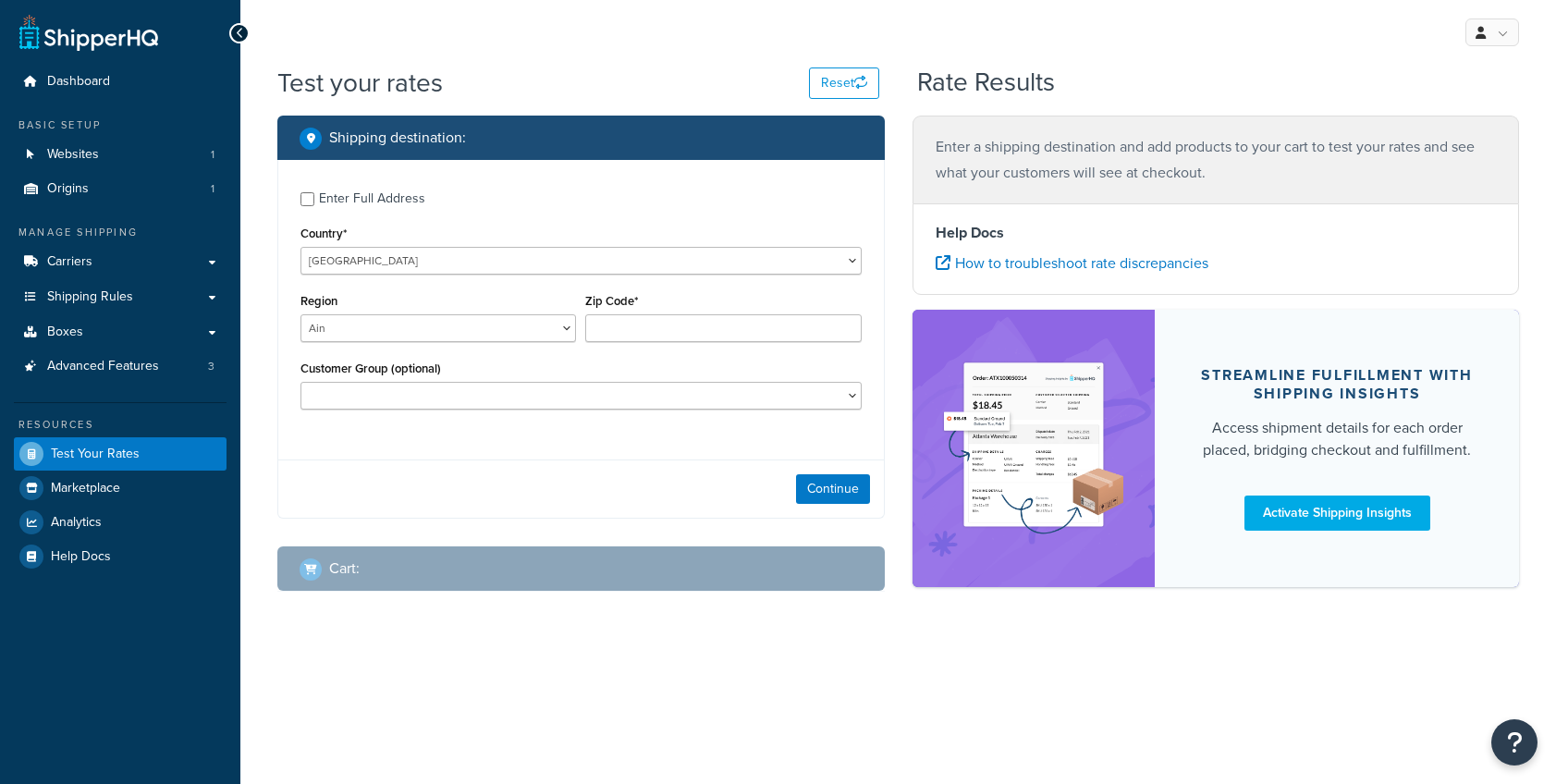 click on "Enter Full Address" at bounding box center [372, 199] 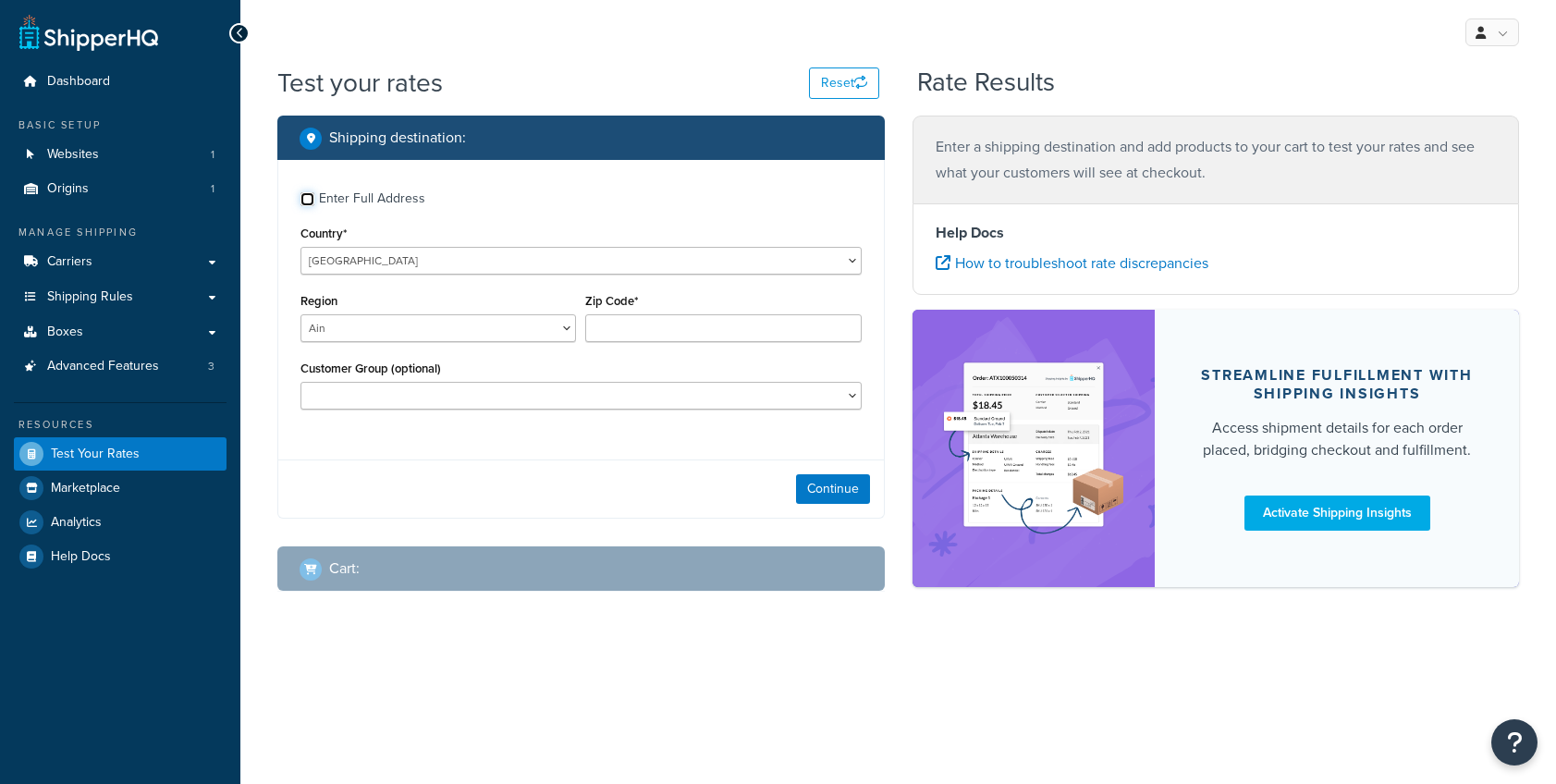 click on "Enter Full Address" at bounding box center [307, 199] 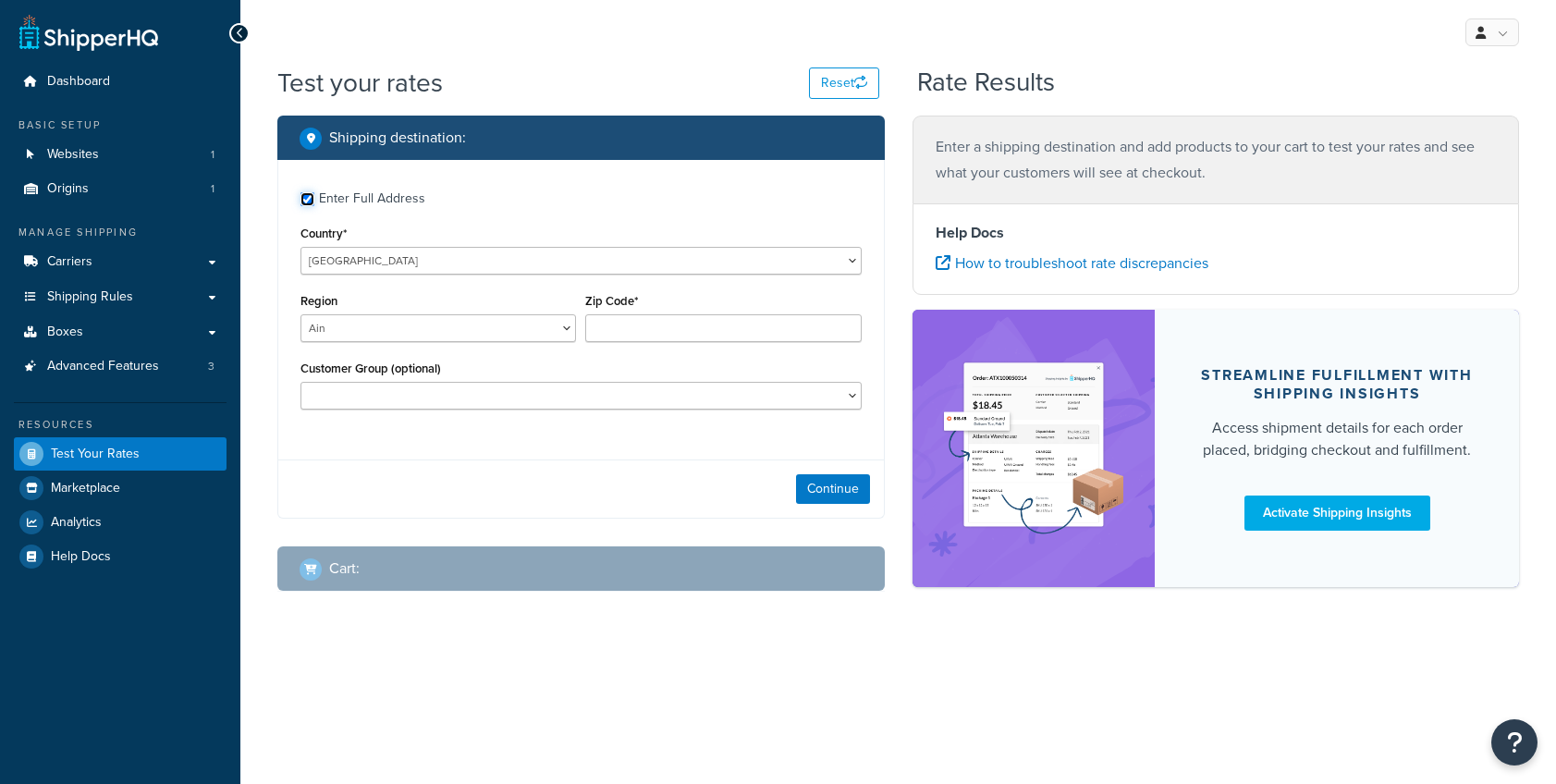 checkbox on "true" 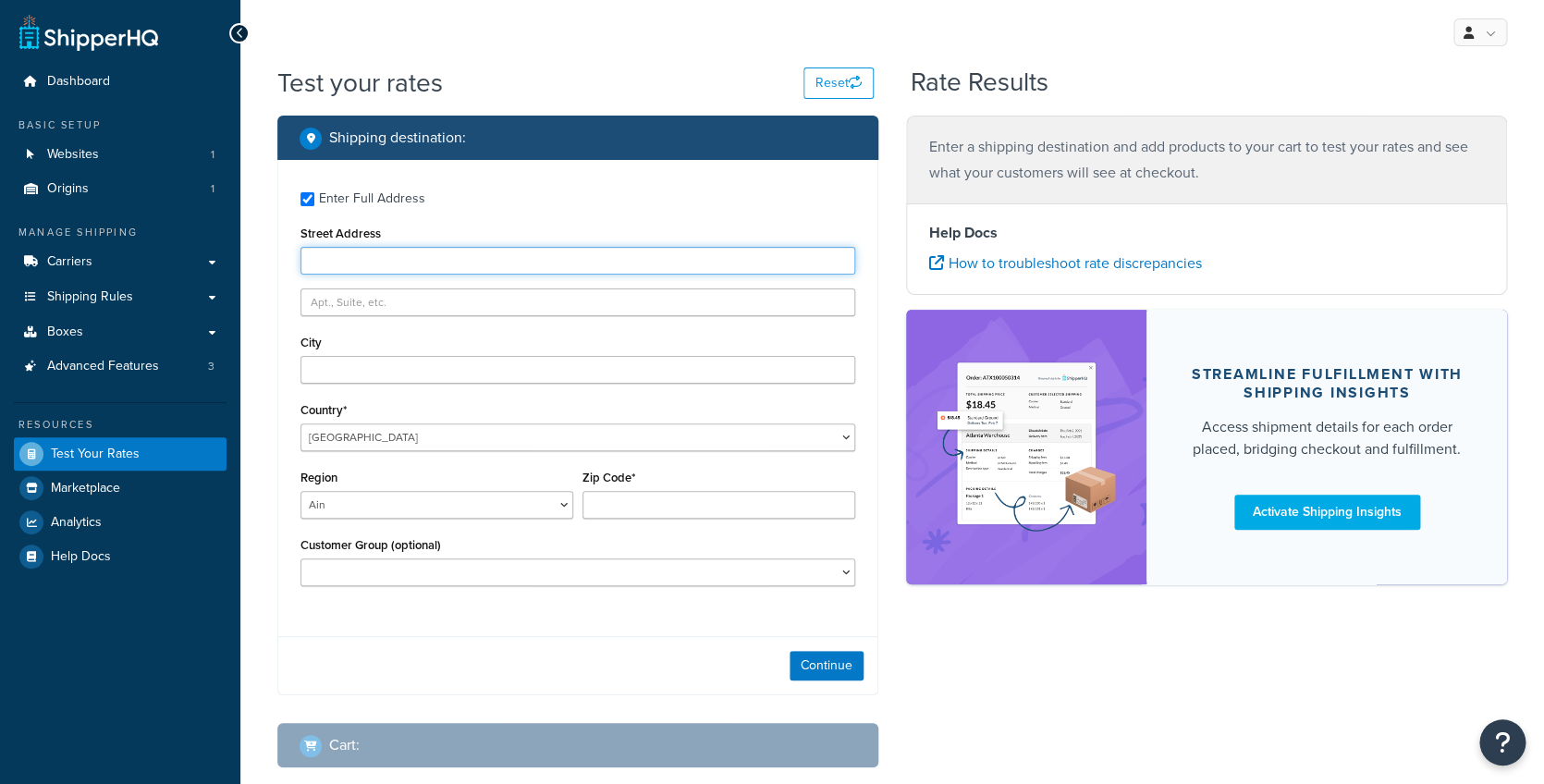 click on "Street Address" at bounding box center (578, 261) 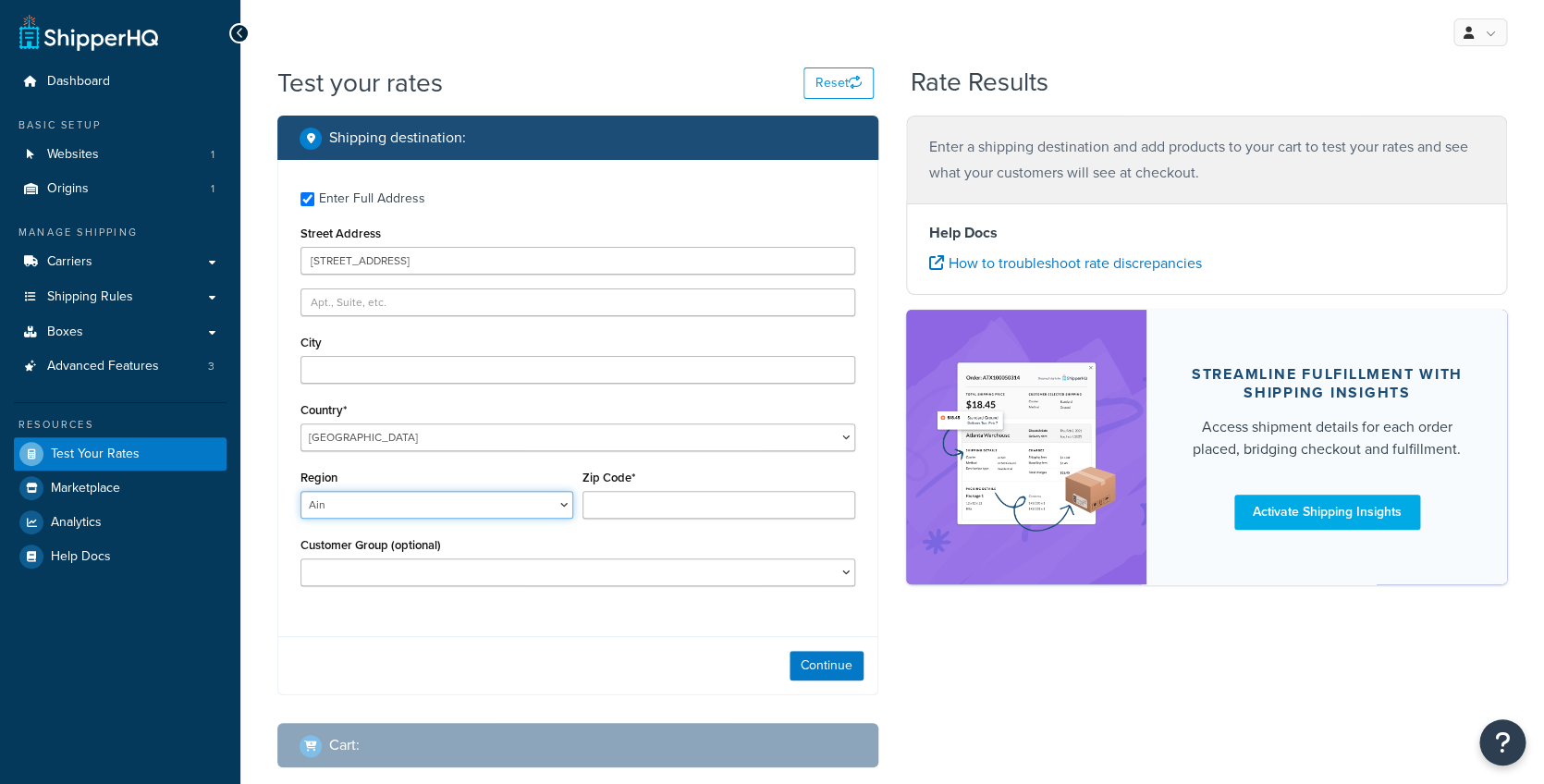 click on "Ain  Aisne  Allier  Alpes-de-Haute-Provence  Alpes-Maritimes  Ardèche  Ardennes  Ariège  Aube  Aude  Aveyron  Bas-Rhin  Bouches-du-Rhône  Calvados  Cantal  Charente  Charente-Maritime  Cher  Corrèze  Corse-du-Sud  Côte-d'Or  Côtes-d'Armor  Creuse  Deux-Sèvres  Dordogne  Doubs  Drôme  Essonne  Eure  Eure-et-Loir  Finistère  Gard  Gers  Gironde  Haut-Rhin  Haute-Corse  Haute-Garonne  Haute-Loire  Haute-Saône  Haute-Savoie  Haute-Vienne  Hautes-Alpes  Hautes-Pyrénées  Hauts-de-Seine  Hérault  Ille-et-Vilaine  Indre  Indre-et-Loire  Isère  Jura  Landes  Loir-et-Cher  Loire  Loire-Atlantique  Loiret  Lot  Lot-et-Garonne  Lozère  Maine-et-Loire  Manche  Marne  Mayenne  Meurthe-et-Moselle  Meuse  Morbihan  Moselle  Nièvre  Nord  Oise  Orne  Paris  Pas-de-Calais  Puy-de-Dôme  Pyrénées-Atlantiques  Pyrénées-Orientales  Rhône  Saône-et-Loire  Sarthe  Savoie  Seine-et-Marne  Seine-Maritime  Seine-Saint-Denis  Somme  Tarn  Tarn-et-Garonne  Territoire de Belfort  Val d'Oise  Val-de-Marne  Var" at bounding box center (436, 505) 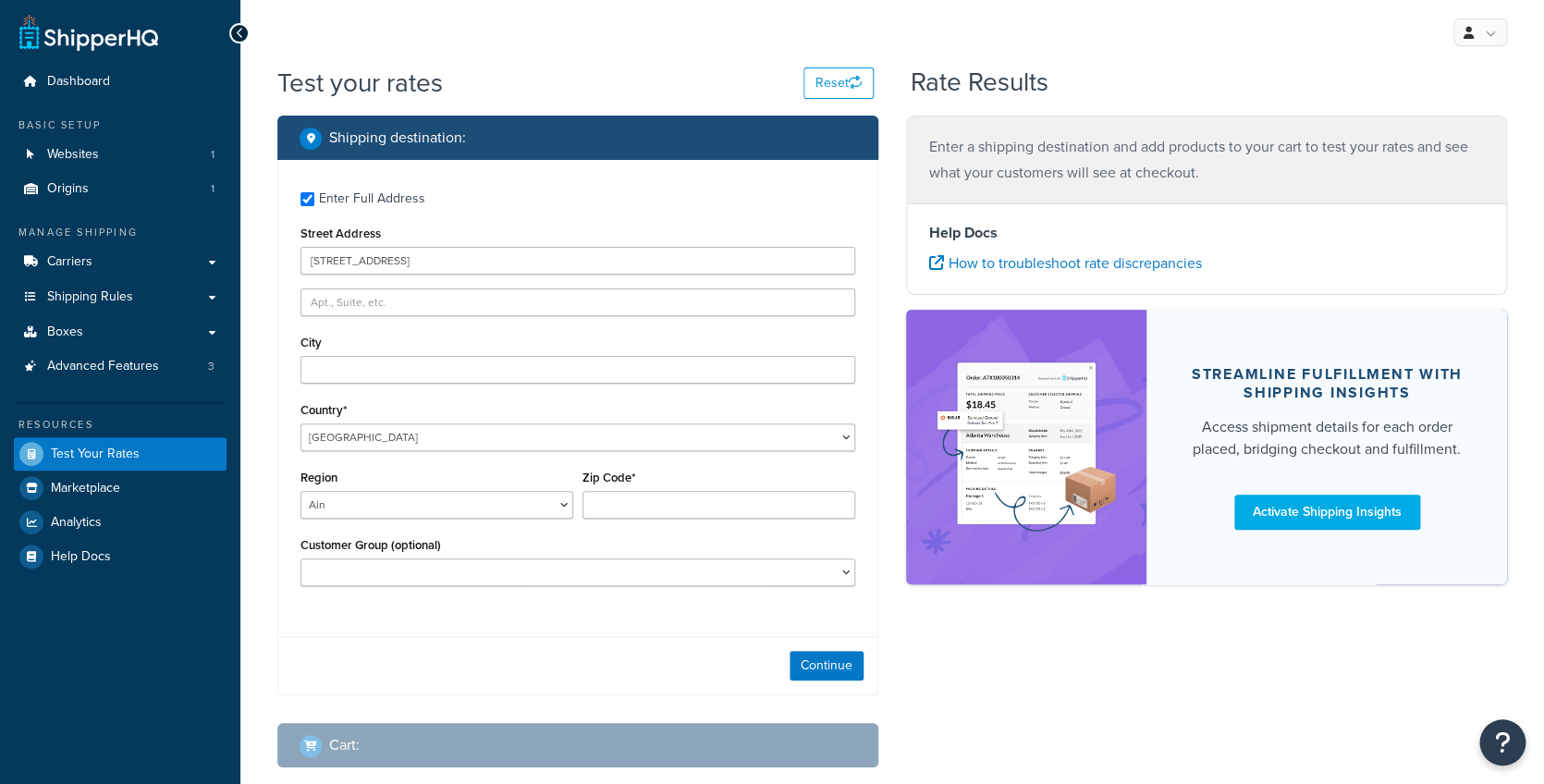 click on "Region   Ain  Aisne  Allier  Alpes-de-Haute-Provence  Alpes-Maritimes  Ardèche  Ardennes  Ariège  Aube  Aude  Aveyron  Bas-Rhin  Bouches-du-Rhône  Calvados  Cantal  Charente  Charente-Maritime  Cher  Corrèze  Corse-du-Sud  Côte-d'Or  Côtes-d'Armor  Creuse  Deux-Sèvres  Dordogne  Doubs  Drôme  Essonne  Eure  Eure-et-Loir  Finistère  Gard  Gers  Gironde  Haut-Rhin  Haute-Corse  Haute-Garonne  Haute-Loire  Haute-Saône  Haute-Savoie  Haute-Vienne  Hautes-Alpes  Hautes-Pyrénées  Hauts-de-Seine  Hérault  Ille-et-Vilaine  Indre  Indre-et-Loire  Isère  Jura  Landes  Loir-et-Cher  Loire  Loire-Atlantique  Loiret  Lot  Lot-et-Garonne  Lozère  Maine-et-Loire  Manche  Marne  Mayenne  Meurthe-et-Moselle  Meuse  Morbihan  Moselle  Nièvre  Nord  Oise  Orne  Paris  Pas-de-Calais  Puy-de-Dôme  Pyrénées-Atlantiques  Pyrénées-Orientales  Rhône  Saône-et-Loire  Sarthe  Savoie  Seine-et-Marne  Seine-Maritime  Seine-Saint-Denis  Somme  Tarn  Tarn-et-Garonne  Territoire de Belfort  Val d'Oise  Val-de-Marne" at bounding box center (436, 492) 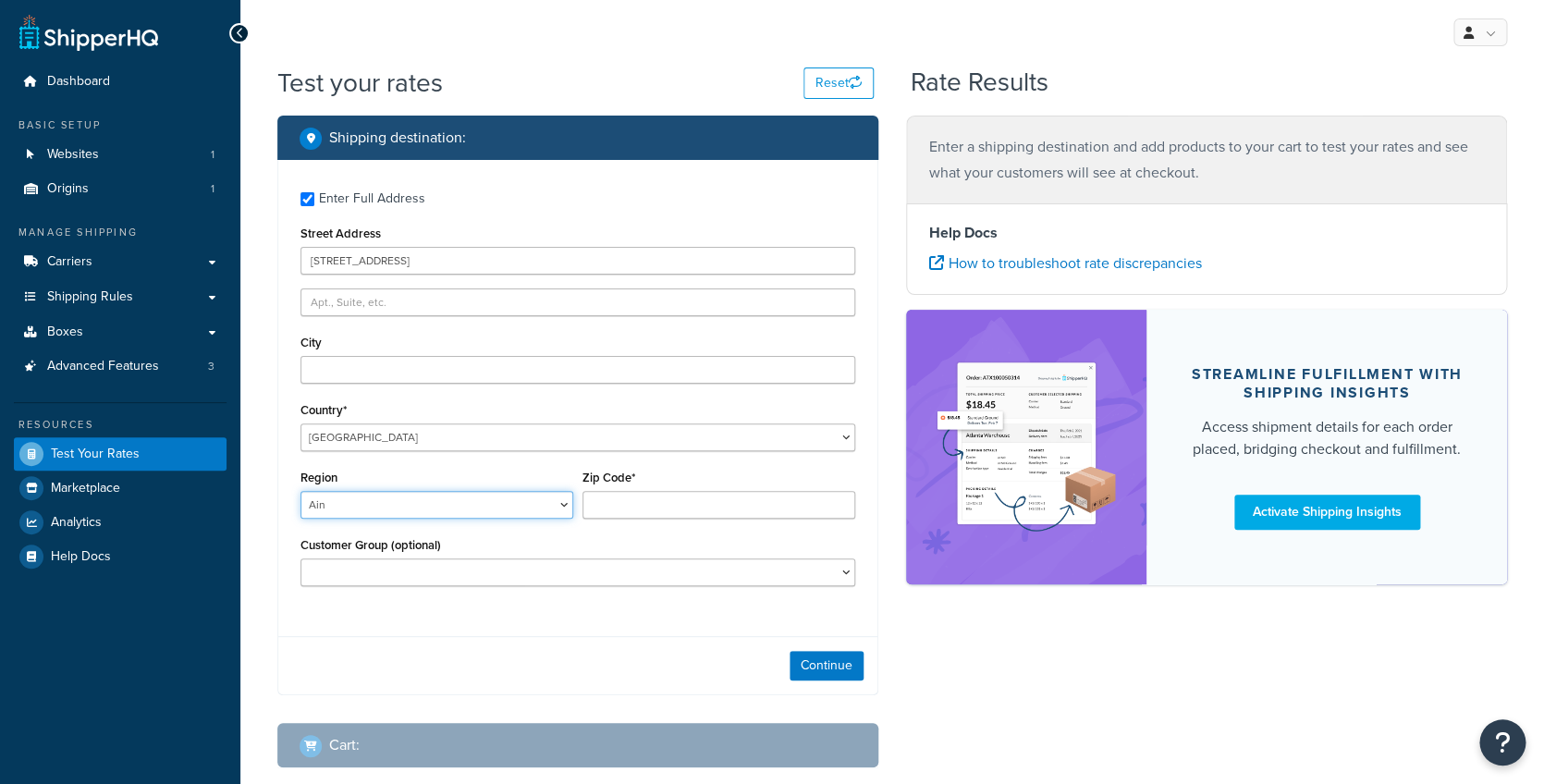 click on "Ain  Aisne  Allier  Alpes-de-Haute-Provence  Alpes-Maritimes  Ardèche  Ardennes  Ariège  Aube  Aude  Aveyron  Bas-Rhin  Bouches-du-Rhône  Calvados  Cantal  Charente  Charente-Maritime  Cher  Corrèze  Corse-du-Sud  Côte-d'Or  Côtes-d'Armor  Creuse  Deux-Sèvres  Dordogne  Doubs  Drôme  Essonne  Eure  Eure-et-Loir  Finistère  Gard  Gers  Gironde  Haut-Rhin  Haute-Corse  Haute-Garonne  Haute-Loire  Haute-Saône  Haute-Savoie  Haute-Vienne  Hautes-Alpes  Hautes-Pyrénées  Hauts-de-Seine  Hérault  Ille-et-Vilaine  Indre  Indre-et-Loire  Isère  Jura  Landes  Loir-et-Cher  Loire  Loire-Atlantique  Loiret  Lot  Lot-et-Garonne  Lozère  Maine-et-Loire  Manche  Marne  Mayenne  Meurthe-et-Moselle  Meuse  Morbihan  Moselle  Nièvre  Nord  Oise  Orne  Paris  Pas-de-Calais  Puy-de-Dôme  Pyrénées-Atlantiques  Pyrénées-Orientales  Rhône  Saône-et-Loire  Sarthe  Savoie  Seine-et-Marne  Seine-Maritime  Seine-Saint-Denis  Somme  Tarn  Tarn-et-Garonne  Territoire de Belfort  Val d'Oise  Val-de-Marne  Var" at bounding box center (436, 505) 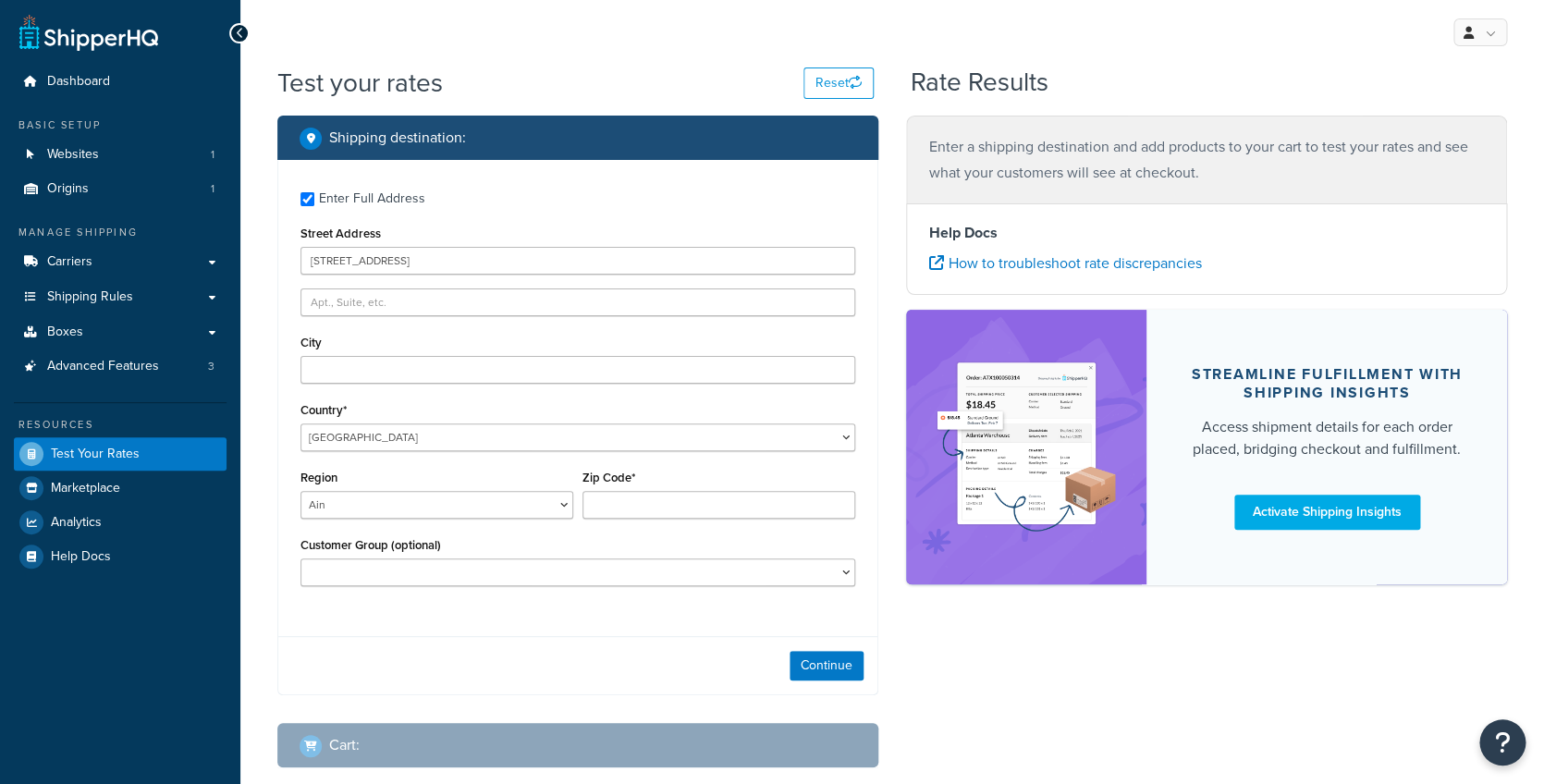 click on "Shipping destination :" at bounding box center [584, 138] 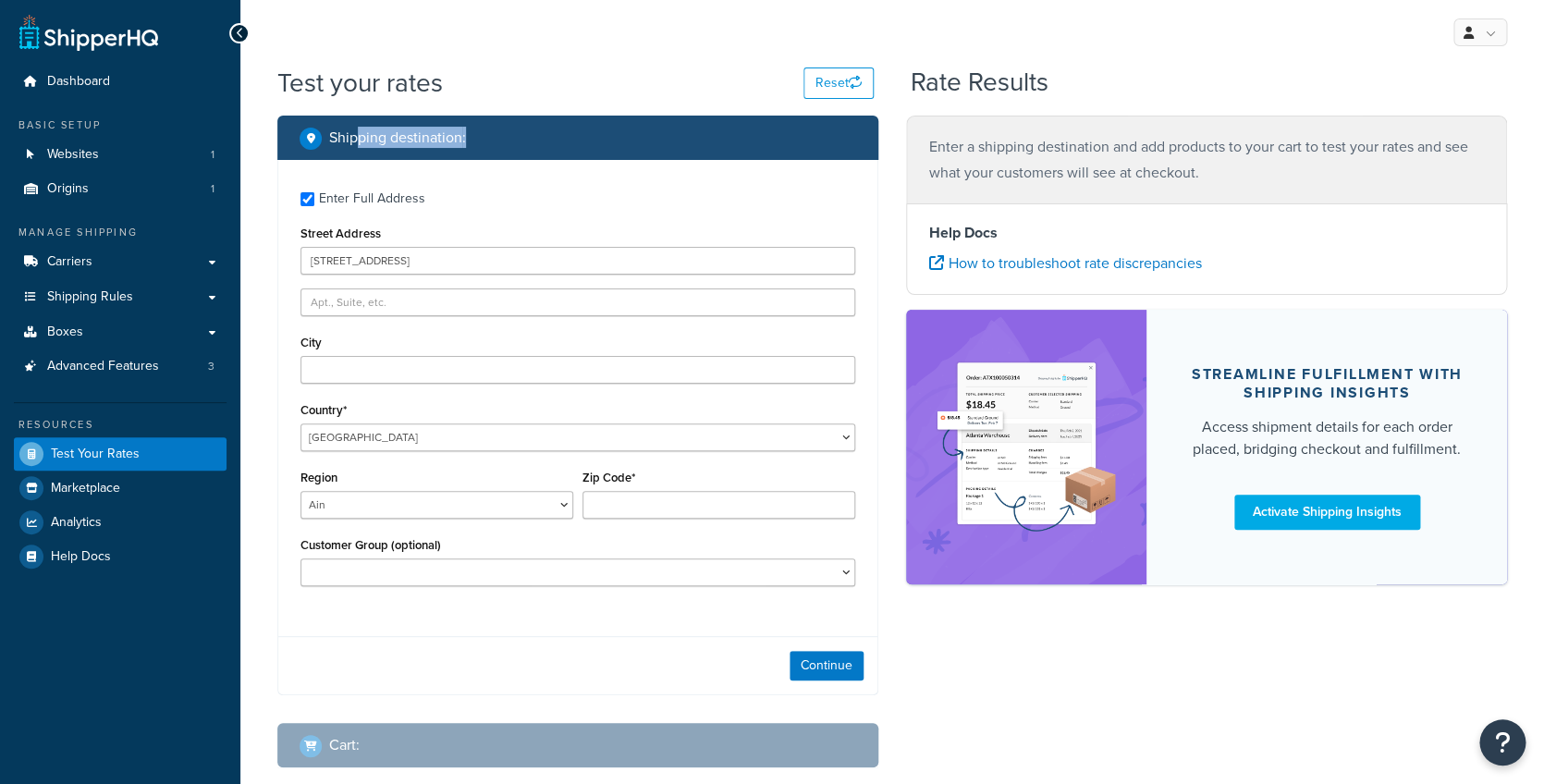 drag, startPoint x: 411, startPoint y: 139, endPoint x: 359, endPoint y: 138, distance: 52.009614 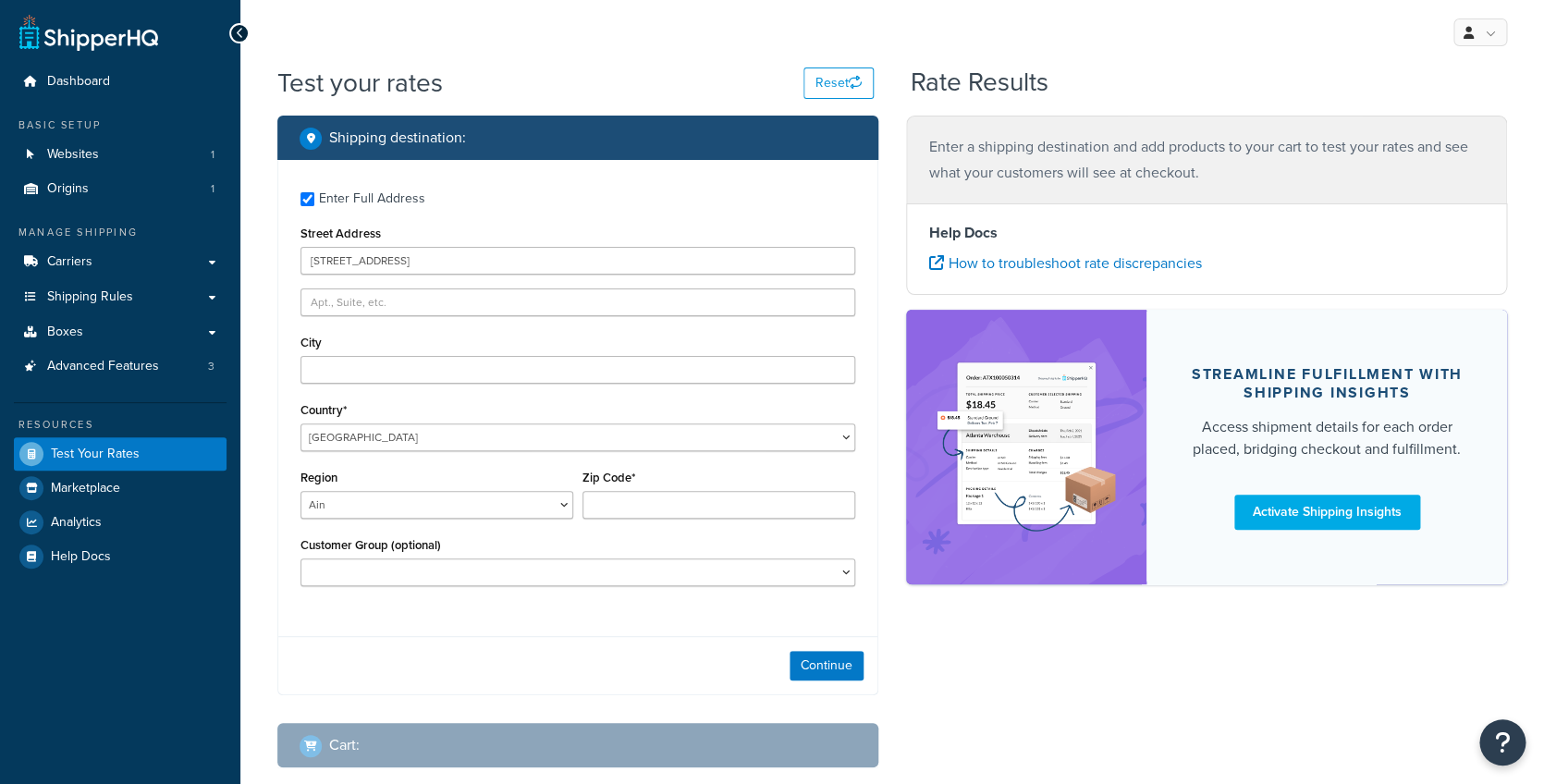 click on "Shipping destination :   Enter Full Address Street Address   37 boulevard Bryas   City   Country*   United States  United Kingdom  Afghanistan  Åland Islands  Albania  Algeria  American Samoa  Andorra  Angola  Anguilla  Antarctica  Antigua and Barbuda  Argentina  Armenia  Aruba  Australia  Austria  Azerbaijan  Bahamas  Bahrain  Bangladesh  Barbados  Belarus  Belgium  Belize  Benin  Bermuda  Bhutan  Bolivia  Bonaire, Sint Eustatius and Saba  Bosnia and Herzegovina  Botswana  Bouvet Island  Brazil  British Indian Ocean Territory  Brunei Darussalam  Bulgaria  Burkina Faso  Burundi  Cambodia  Cameroon  Canada  Cape Verde  Cayman Islands  Central African Republic  Chad  Chile  China  Christmas Island  Cocos (Keeling) Islands  Colombia  Comoros  Congo  Congo, The Democratic Republic of the  Cook Islands  Costa Rica  Côte d'Ivoire  Croatia  Cuba  Curacao  Cyprus  Czech Republic  Denmark  Djibouti  Dominica  Dominican Republic  Ecuador  Egypt  El Salvador  Equatorial Guinea  Eritrea  Estonia  Ethiopia  Fiji  Gabon" at bounding box center [578, 456] 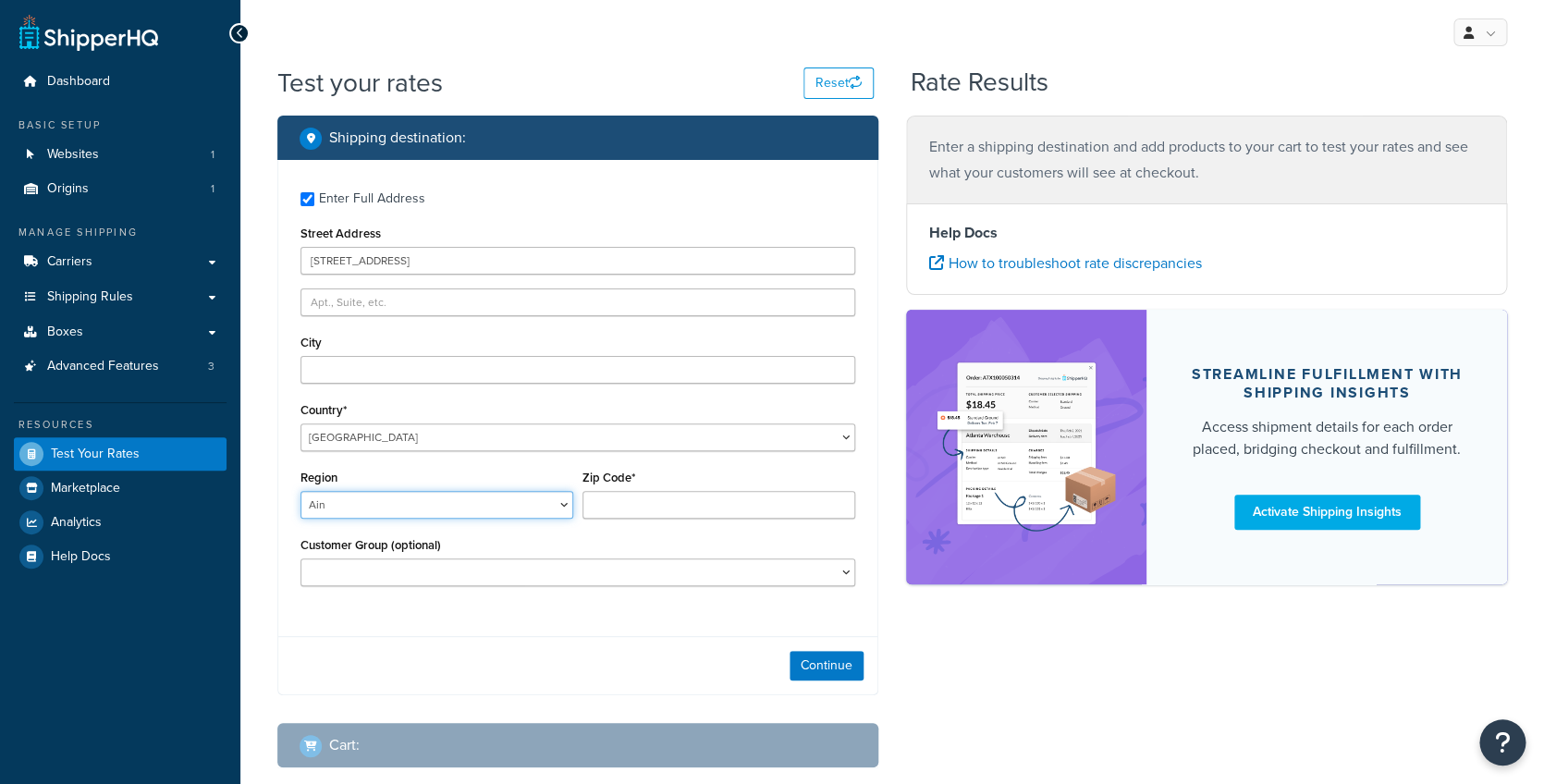click on "Ain  Aisne  Allier  Alpes-de-Haute-Provence  Alpes-Maritimes  Ardèche  Ardennes  Ariège  Aube  Aude  Aveyron  Bas-Rhin  Bouches-du-Rhône  Calvados  Cantal  Charente  Charente-Maritime  Cher  Corrèze  Corse-du-Sud  Côte-d'Or  Côtes-d'Armor  Creuse  Deux-Sèvres  Dordogne  Doubs  Drôme  Essonne  Eure  Eure-et-Loir  Finistère  Gard  Gers  Gironde  Haut-Rhin  Haute-Corse  Haute-Garonne  Haute-Loire  Haute-Saône  Haute-Savoie  Haute-Vienne  Hautes-Alpes  Hautes-Pyrénées  Hauts-de-Seine  Hérault  Ille-et-Vilaine  Indre  Indre-et-Loire  Isère  Jura  Landes  Loir-et-Cher  Loire  Loire-Atlantique  Loiret  Lot  Lot-et-Garonne  Lozère  Maine-et-Loire  Manche  Marne  Mayenne  Meurthe-et-Moselle  Meuse  Morbihan  Moselle  Nièvre  Nord  Oise  Orne  Paris  Pas-de-Calais  Puy-de-Dôme  Pyrénées-Atlantiques  Pyrénées-Orientales  Rhône  Saône-et-Loire  Sarthe  Savoie  Seine-et-Marne  Seine-Maritime  Seine-Saint-Denis  Somme  Tarn  Tarn-et-Garonne  Territoire de Belfort  Val d'Oise  Val-de-Marne  Var" at bounding box center (436, 505) 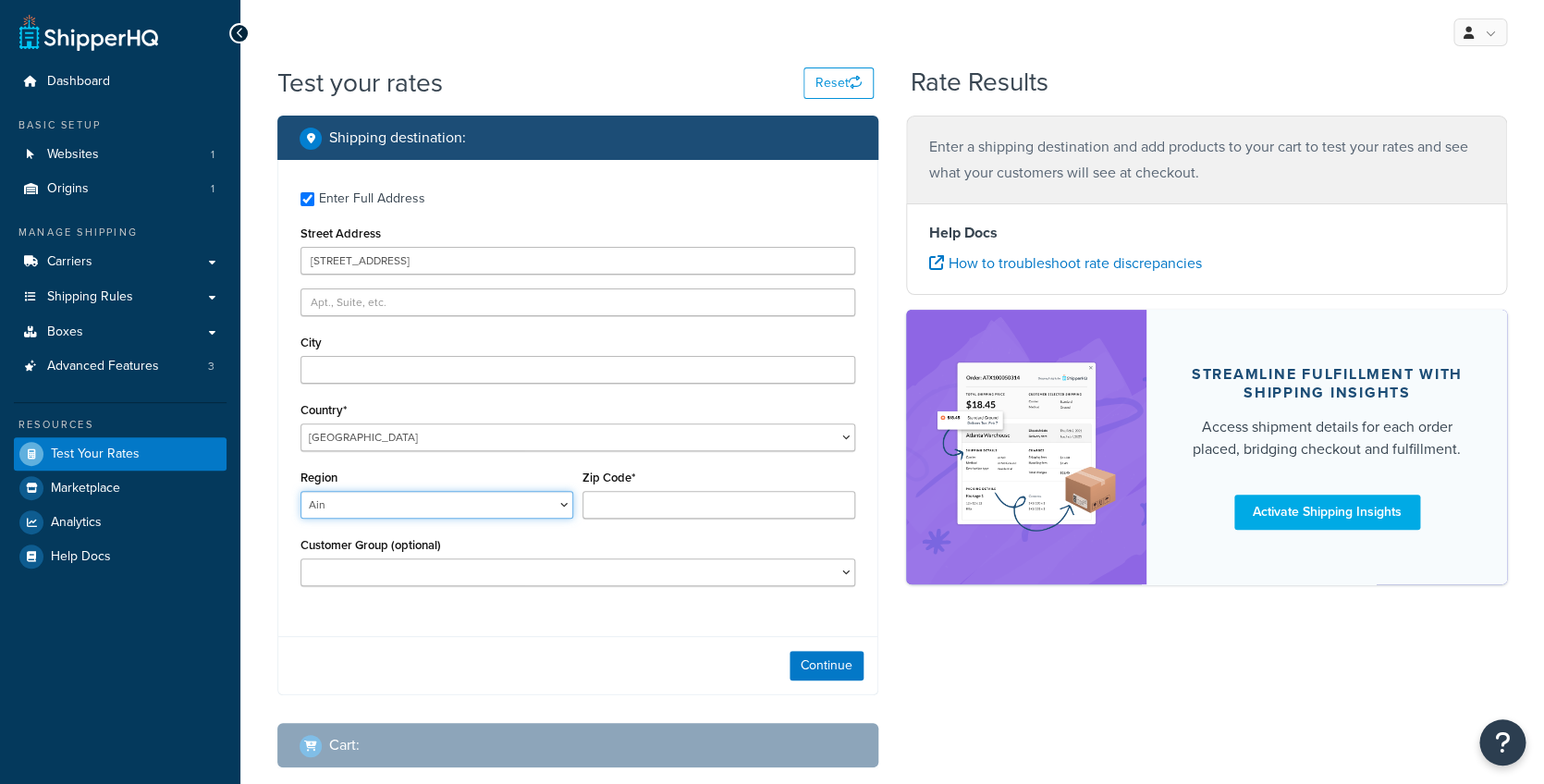 click on "Ain  Aisne  Allier  Alpes-de-Haute-Provence  Alpes-Maritimes  Ardèche  Ardennes  Ariège  Aube  Aude  Aveyron  Bas-Rhin  Bouches-du-Rhône  Calvados  Cantal  Charente  Charente-Maritime  Cher  Corrèze  Corse-du-Sud  Côte-d'Or  Côtes-d'Armor  Creuse  Deux-Sèvres  Dordogne  Doubs  Drôme  Essonne  Eure  Eure-et-Loir  Finistère  Gard  Gers  Gironde  Haut-Rhin  Haute-Corse  Haute-Garonne  Haute-Loire  Haute-Saône  Haute-Savoie  Haute-Vienne  Hautes-Alpes  Hautes-Pyrénées  Hauts-de-Seine  Hérault  Ille-et-Vilaine  Indre  Indre-et-Loire  Isère  Jura  Landes  Loir-et-Cher  Loire  Loire-Atlantique  Loiret  Lot  Lot-et-Garonne  Lozère  Maine-et-Loire  Manche  Marne  Mayenne  Meurthe-et-Moselle  Meuse  Morbihan  Moselle  Nièvre  Nord  Oise  Orne  Paris  Pas-de-Calais  Puy-de-Dôme  Pyrénées-Atlantiques  Pyrénées-Orientales  Rhône  Saône-et-Loire  Sarthe  Savoie  Seine-et-Marne  Seine-Maritime  Seine-Saint-Denis  Somme  Tarn  Tarn-et-Garonne  Territoire de Belfort  Val d'Oise  Val-de-Marne  Var" at bounding box center (436, 505) 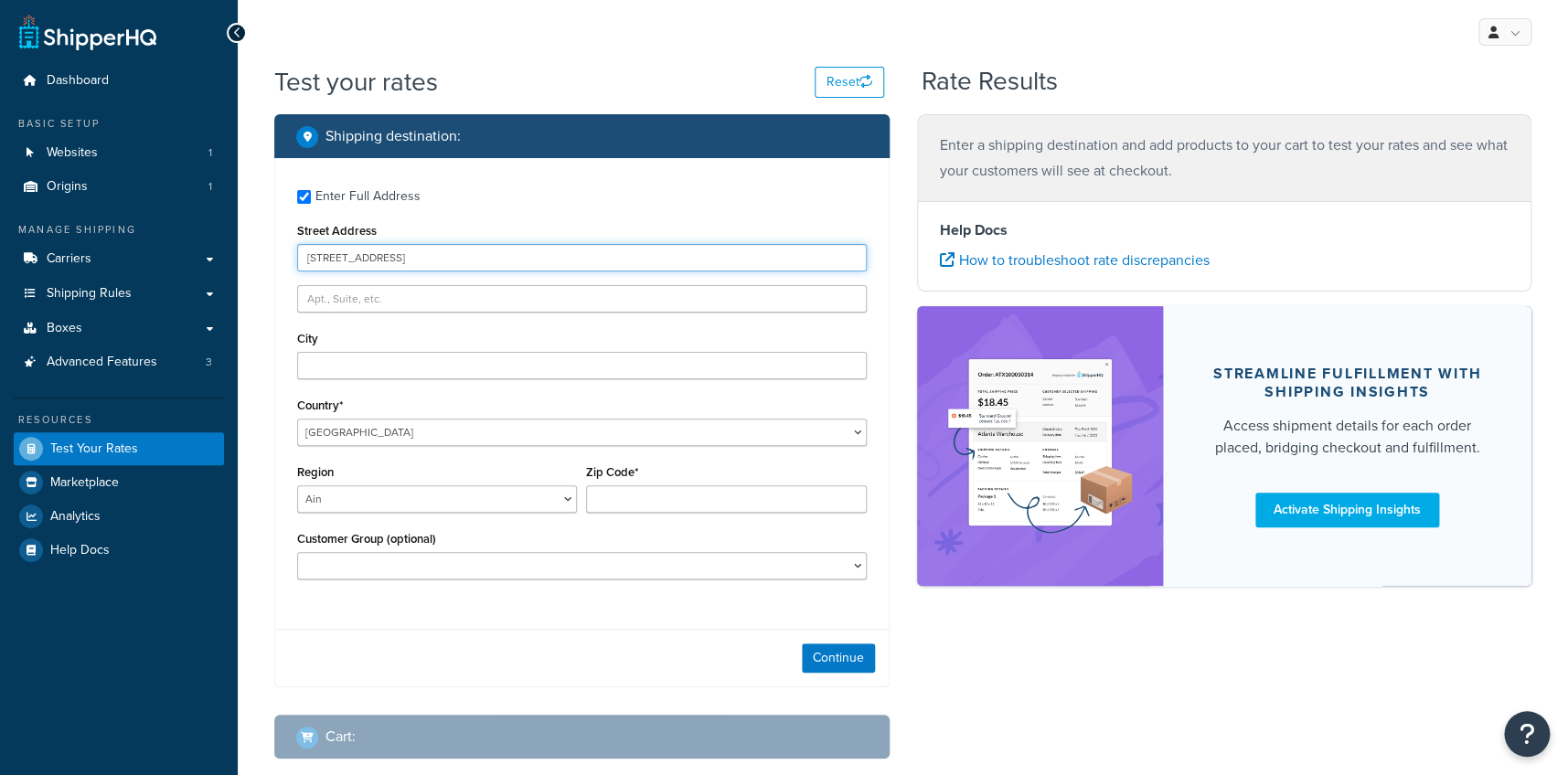 click on "37 boulevard Bryas" at bounding box center [581, 258] 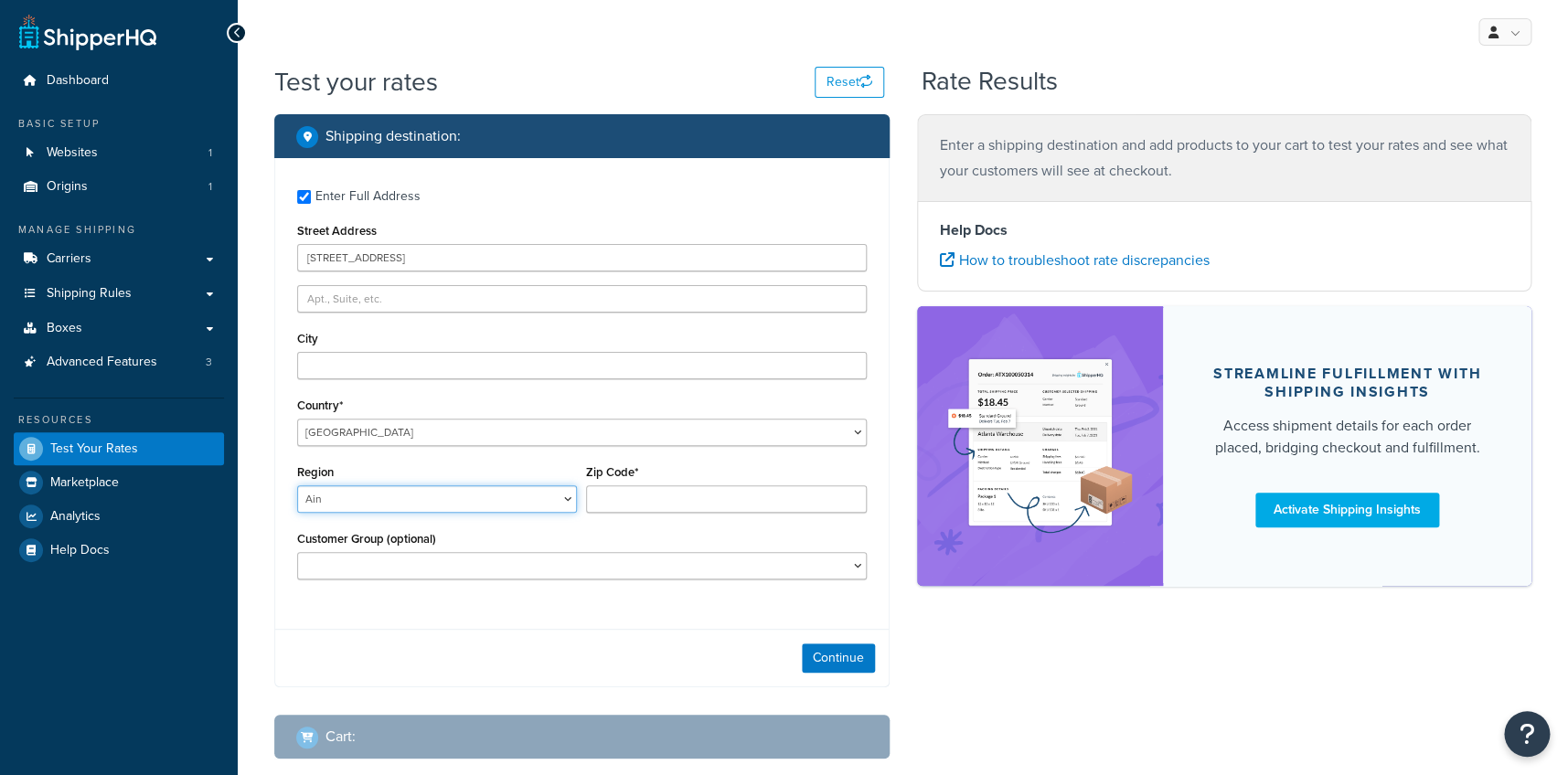 click on "Ain  Aisne  Allier  Alpes-de-Haute-Provence  Alpes-Maritimes  Ardèche  Ardennes  Ariège  Aube  Aude  Aveyron  Bas-Rhin  Bouches-du-Rhône  Calvados  Cantal  Charente  Charente-Maritime  Cher  Corrèze  Corse-du-Sud  Côte-d'Or  Côtes-d'Armor  Creuse  Deux-Sèvres  Dordogne  Doubs  Drôme  Essonne  Eure  Eure-et-Loir  Finistère  Gard  Gers  Gironde  Haut-Rhin  Haute-Corse  Haute-Garonne  Haute-Loire  Haute-Saône  Haute-Savoie  Haute-Vienne  Hautes-Alpes  Hautes-Pyrénées  Hauts-de-Seine  Hérault  Ille-et-Vilaine  Indre  Indre-et-Loire  Isère  Jura  Landes  Loir-et-Cher  Loire  Loire-Atlantique  Loiret  Lot  Lot-et-Garonne  Lozère  Maine-et-Loire  Manche  Marne  Mayenne  Meurthe-et-Moselle  Meuse  Morbihan  Moselle  Nièvre  Nord  Oise  Orne  Paris  Pas-de-Calais  Puy-de-Dôme  Pyrénées-Atlantiques  Pyrénées-Orientales  Rhône  Saône-et-Loire  Sarthe  Savoie  Seine-et-Marne  Seine-Maritime  Seine-Saint-Denis  Somme  Tarn  Tarn-et-Garonne  Territoire de Belfort  Val d'Oise  Val-de-Marne  Var" at bounding box center (437, 499) 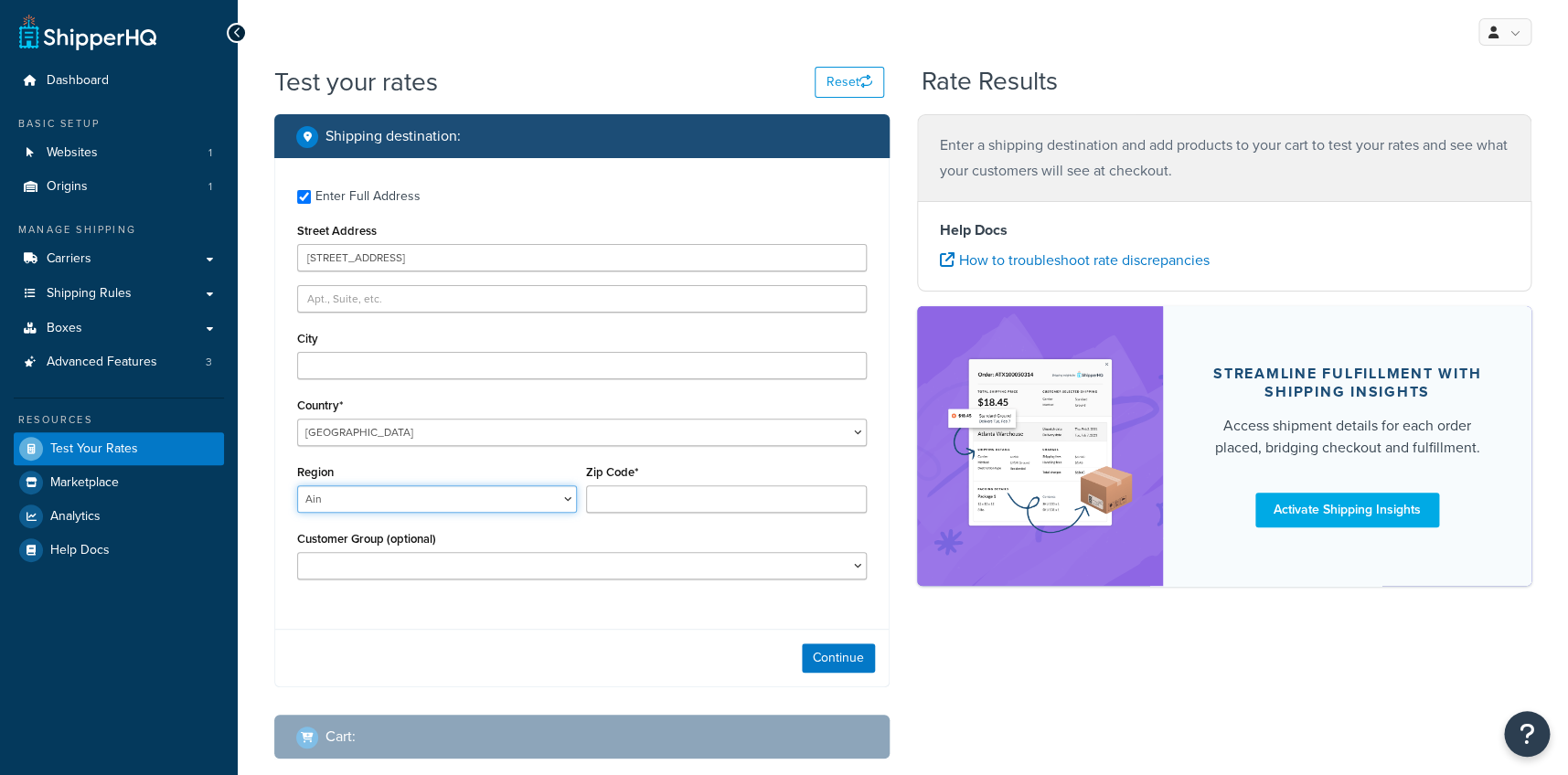 select on "75" 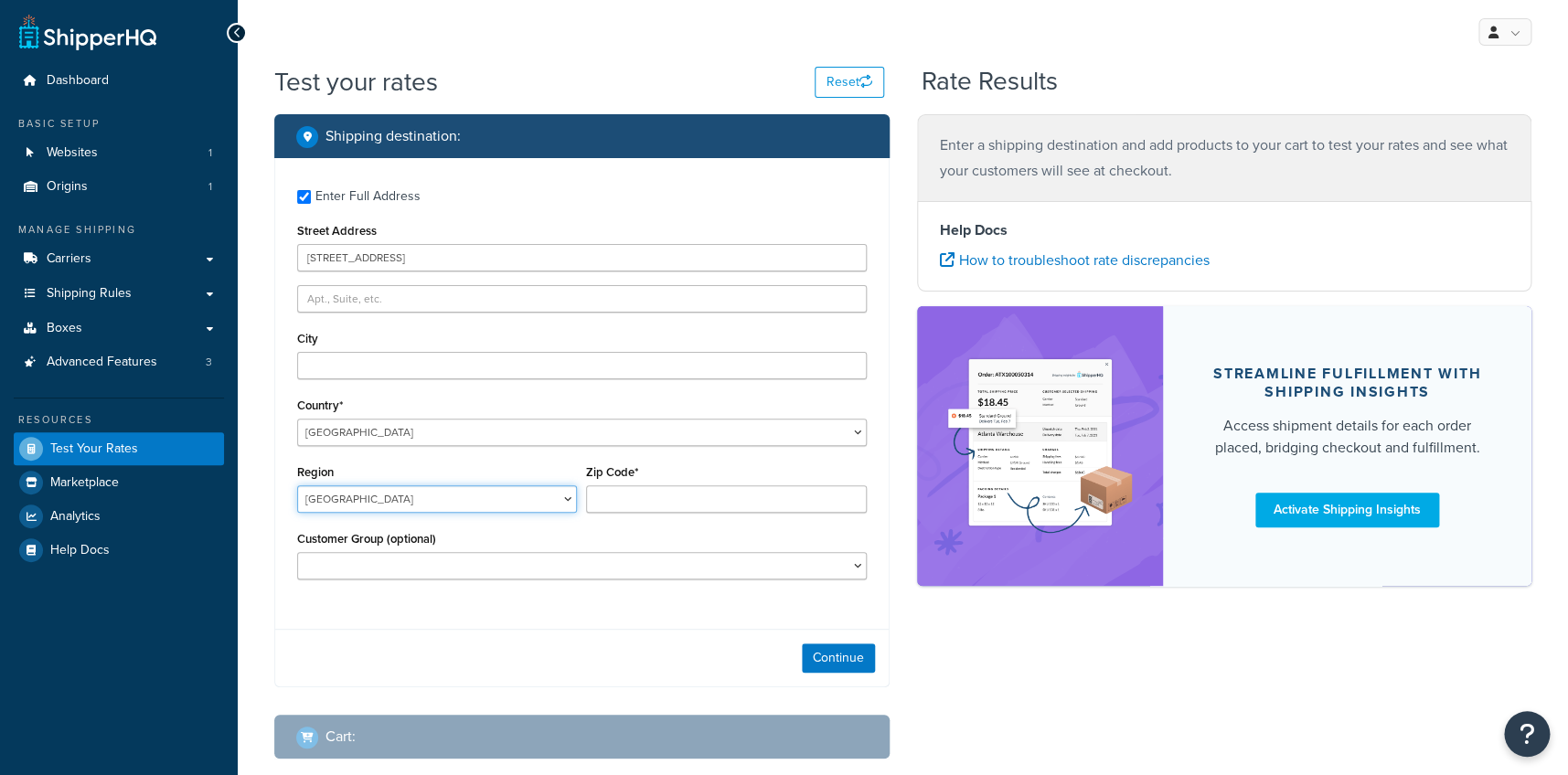 click on "Paris" at bounding box center [0, 0] 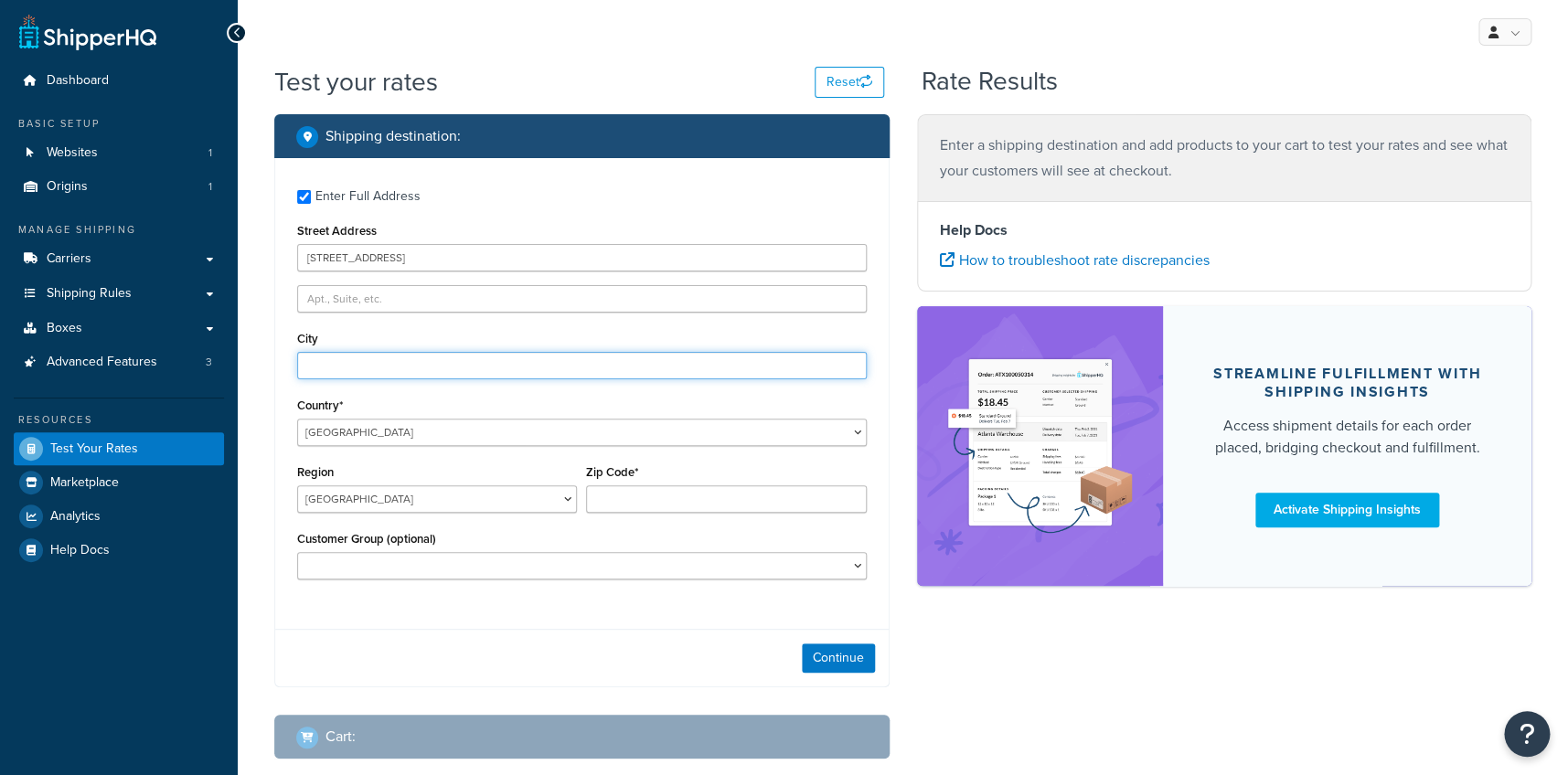 click on "City" at bounding box center [581, 366] 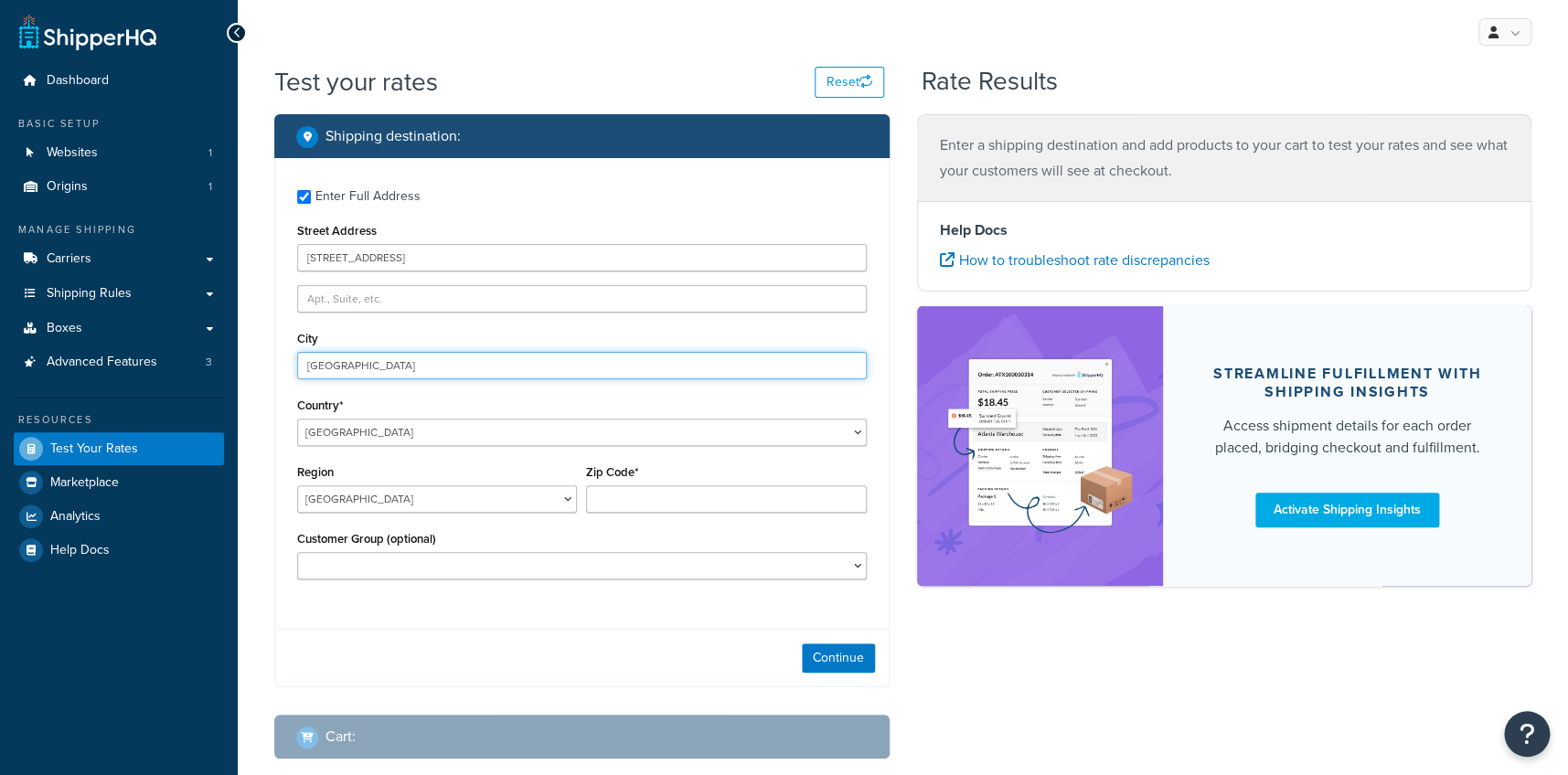 type on "Paris" 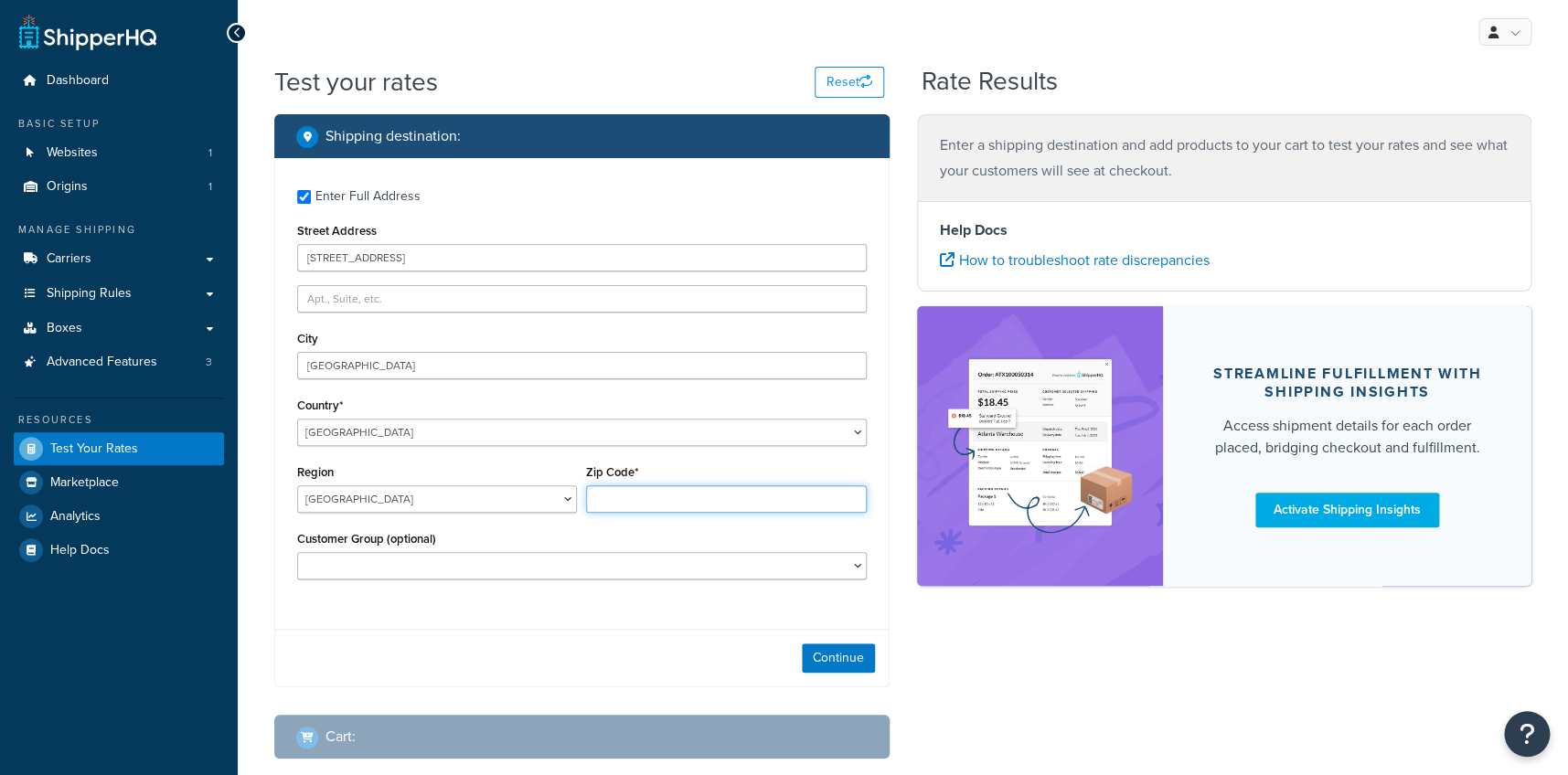 paste on "75011" 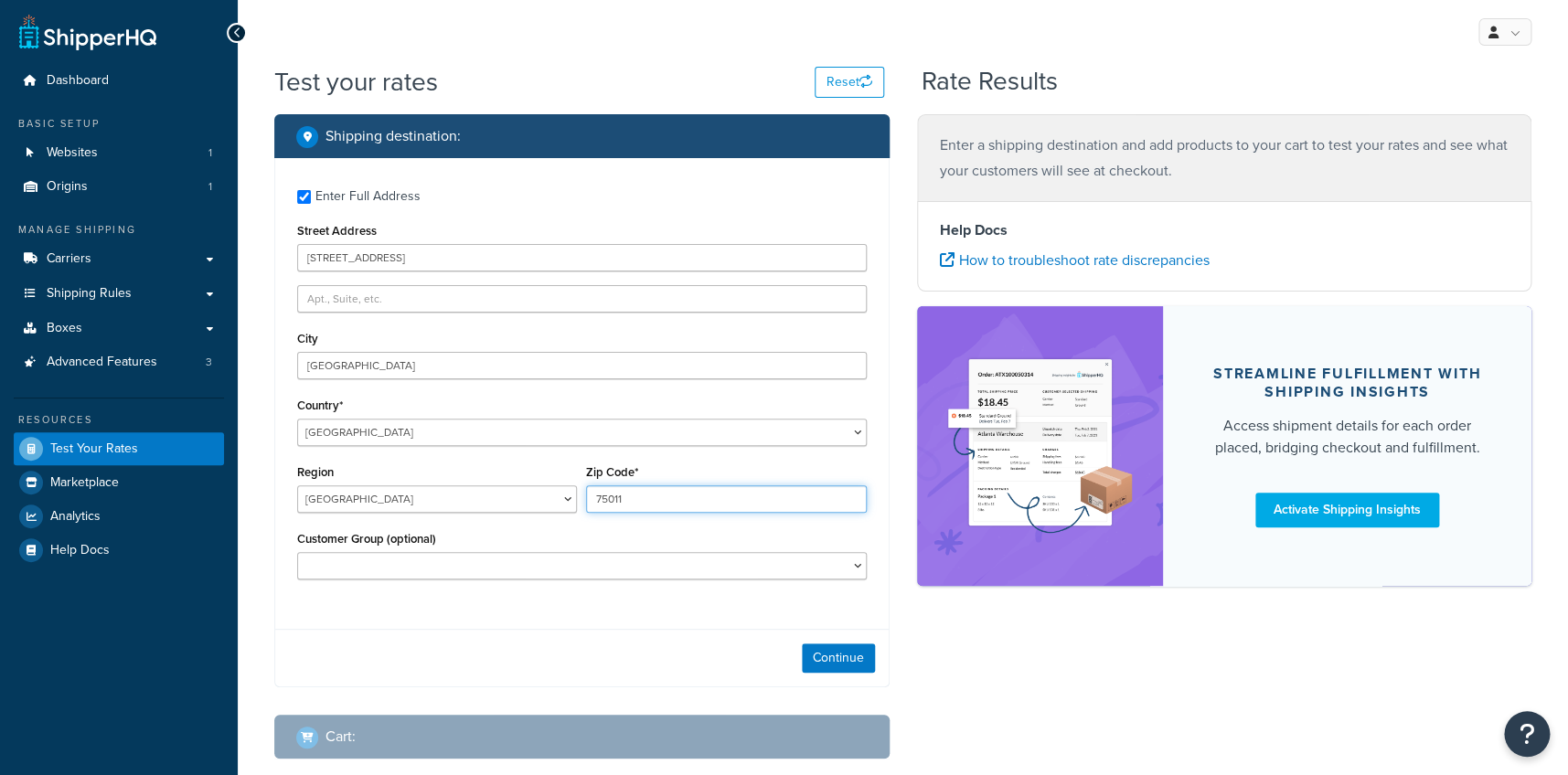 click on "75011" at bounding box center [726, 499] 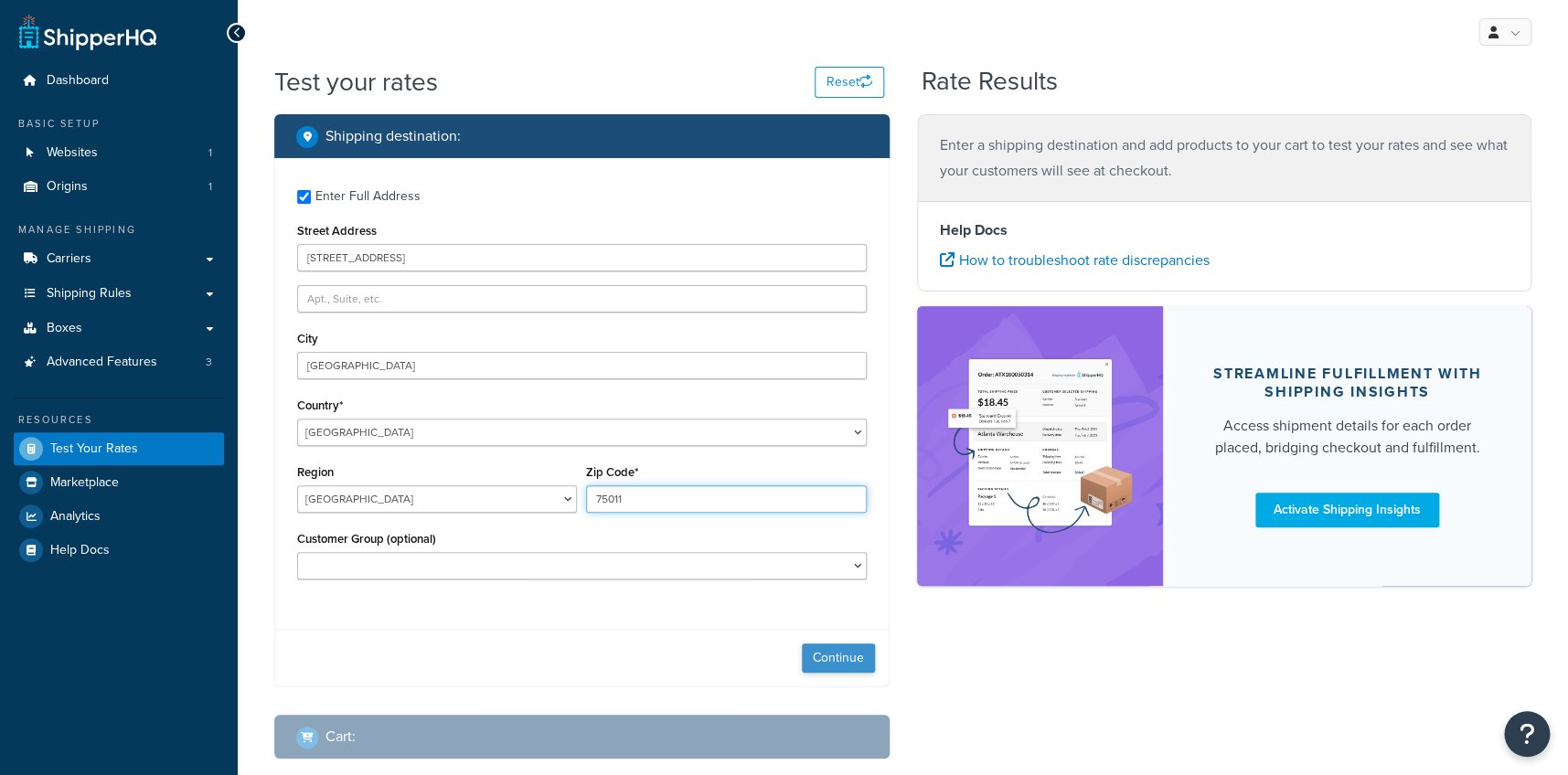 type on "75011" 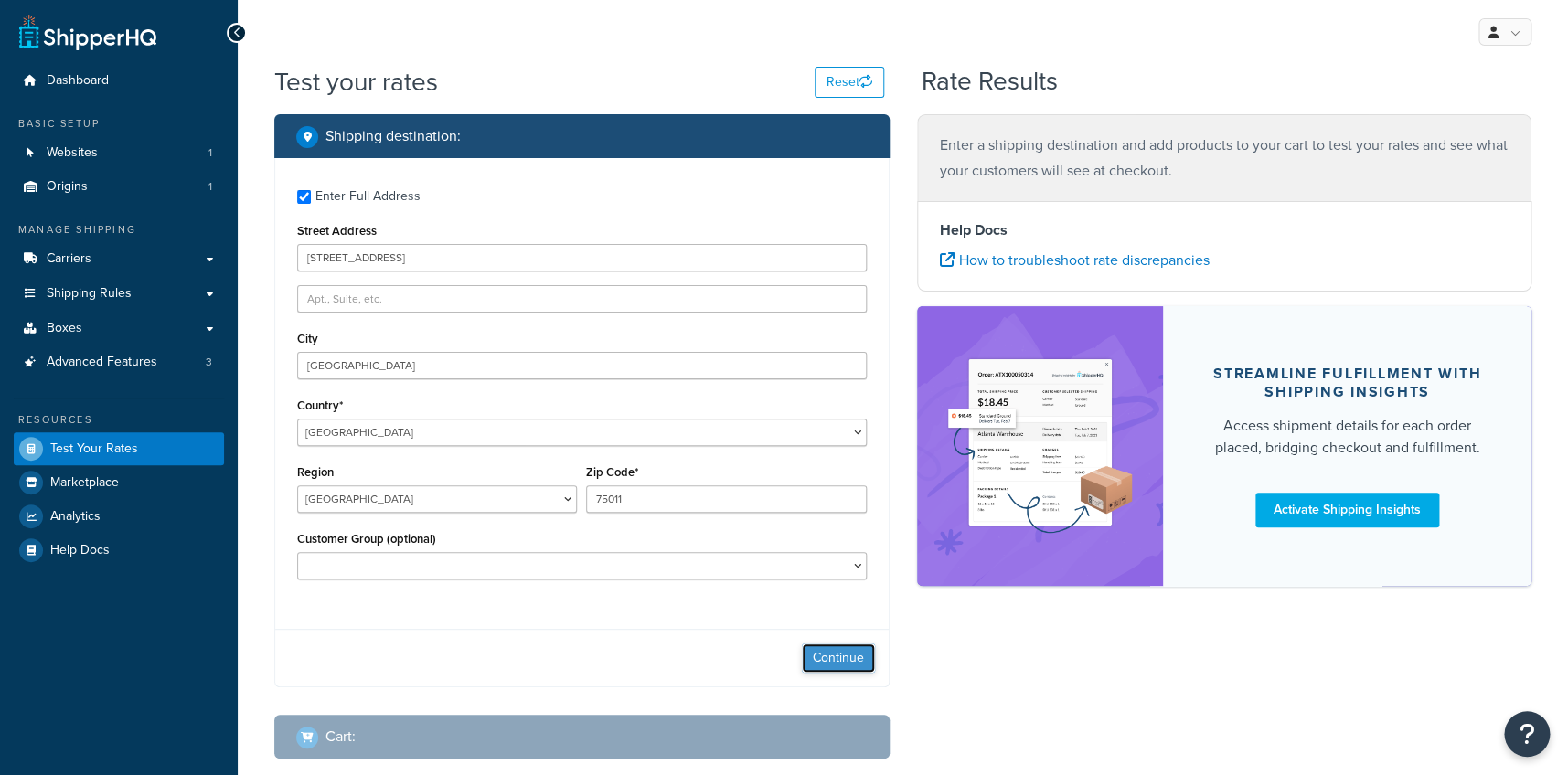 click on "Continue" at bounding box center [838, 658] 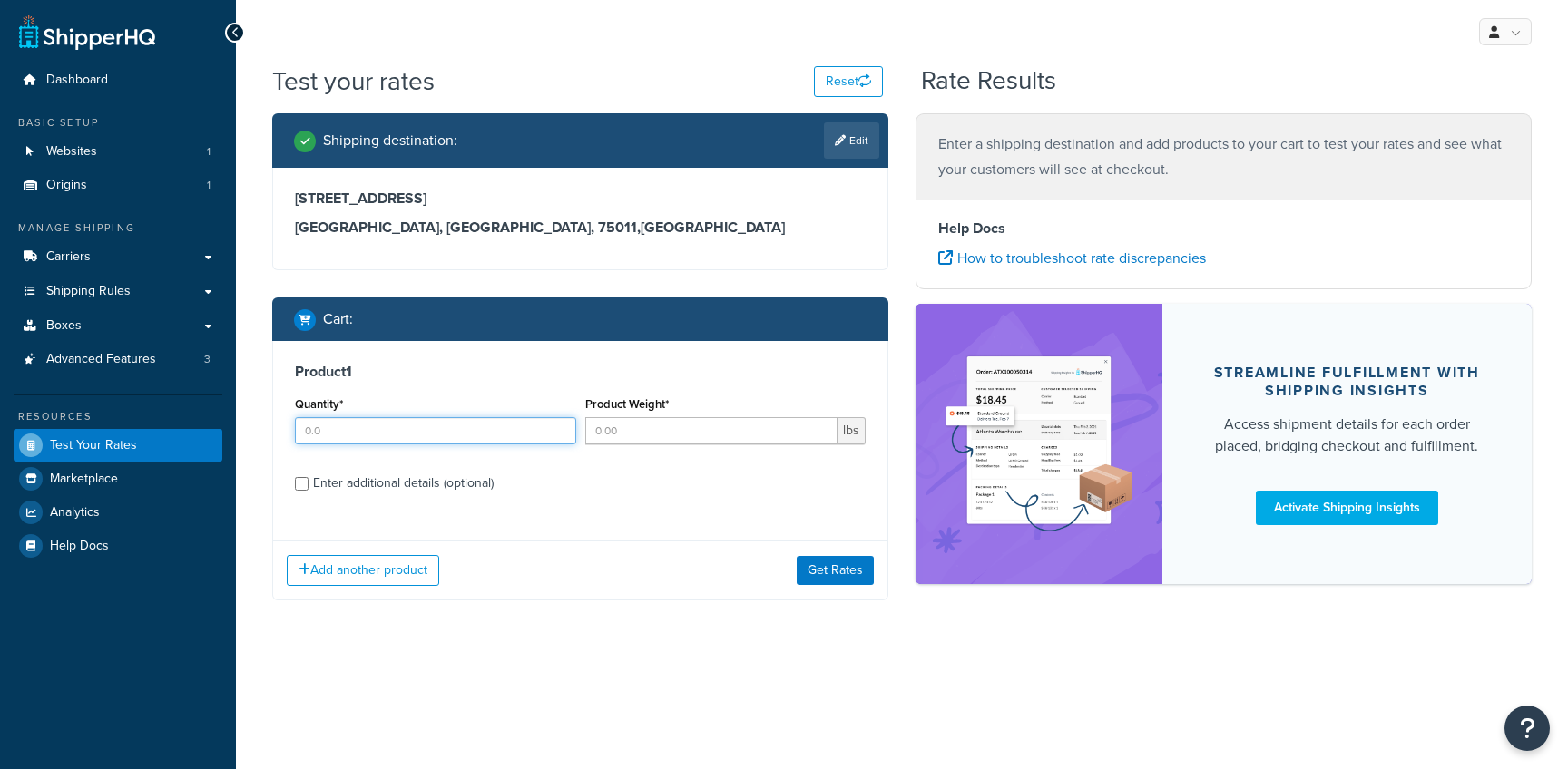 click on "Quantity*" at bounding box center [436, 431] 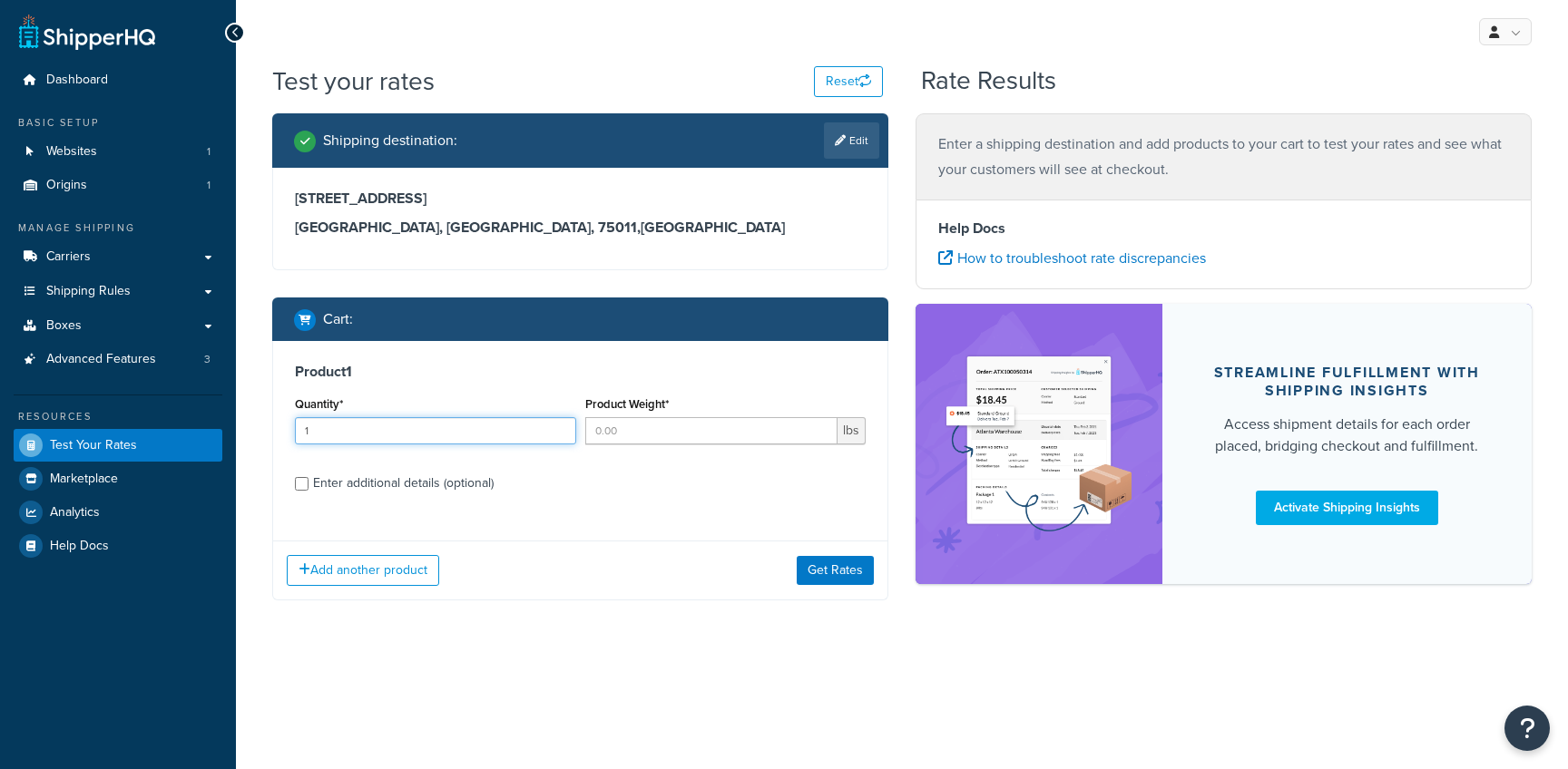 type on "1" 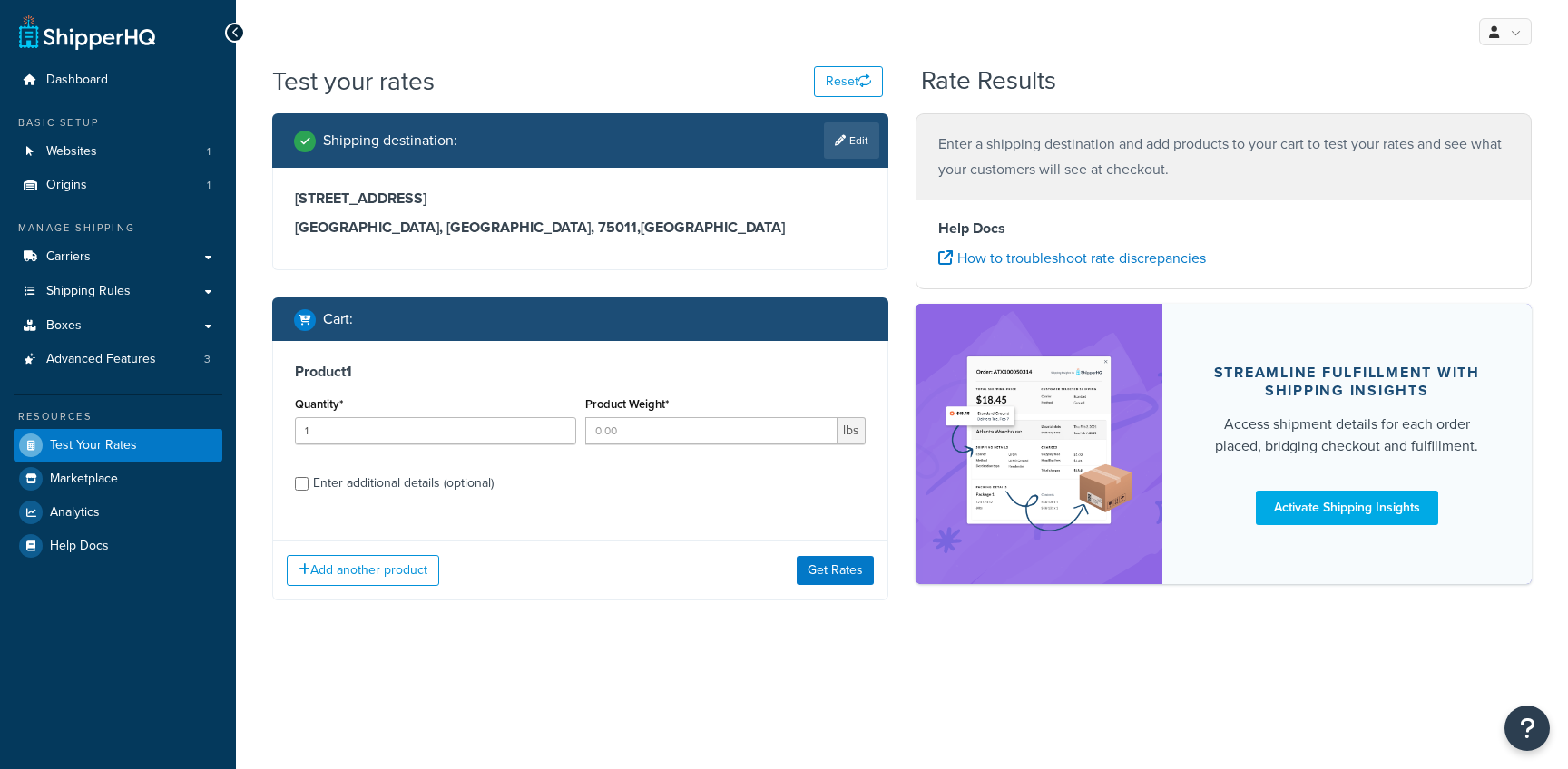 click on "Product Weight*   lbs" at bounding box center [726, 424] 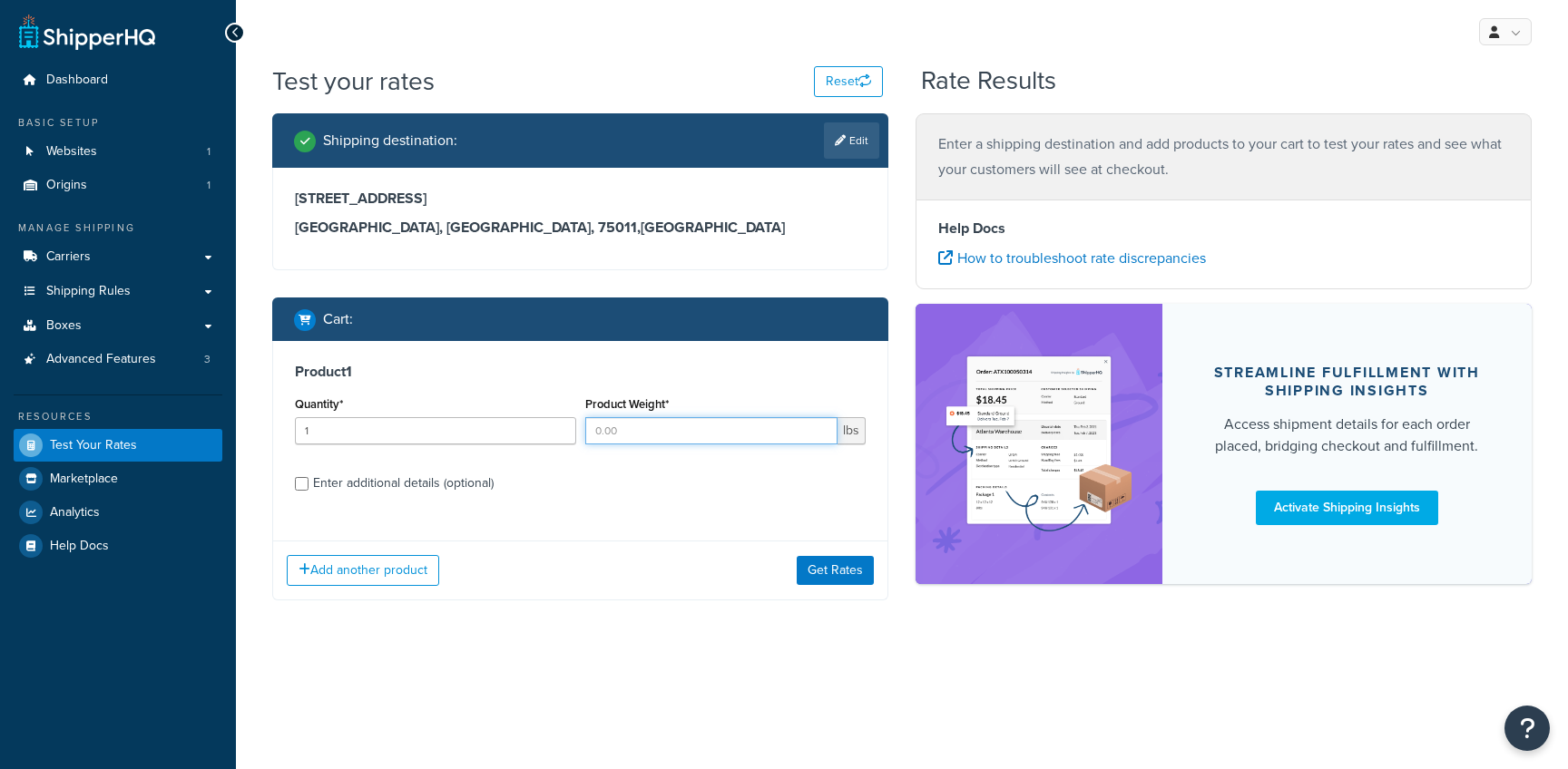 click on "Product Weight*" at bounding box center [711, 431] 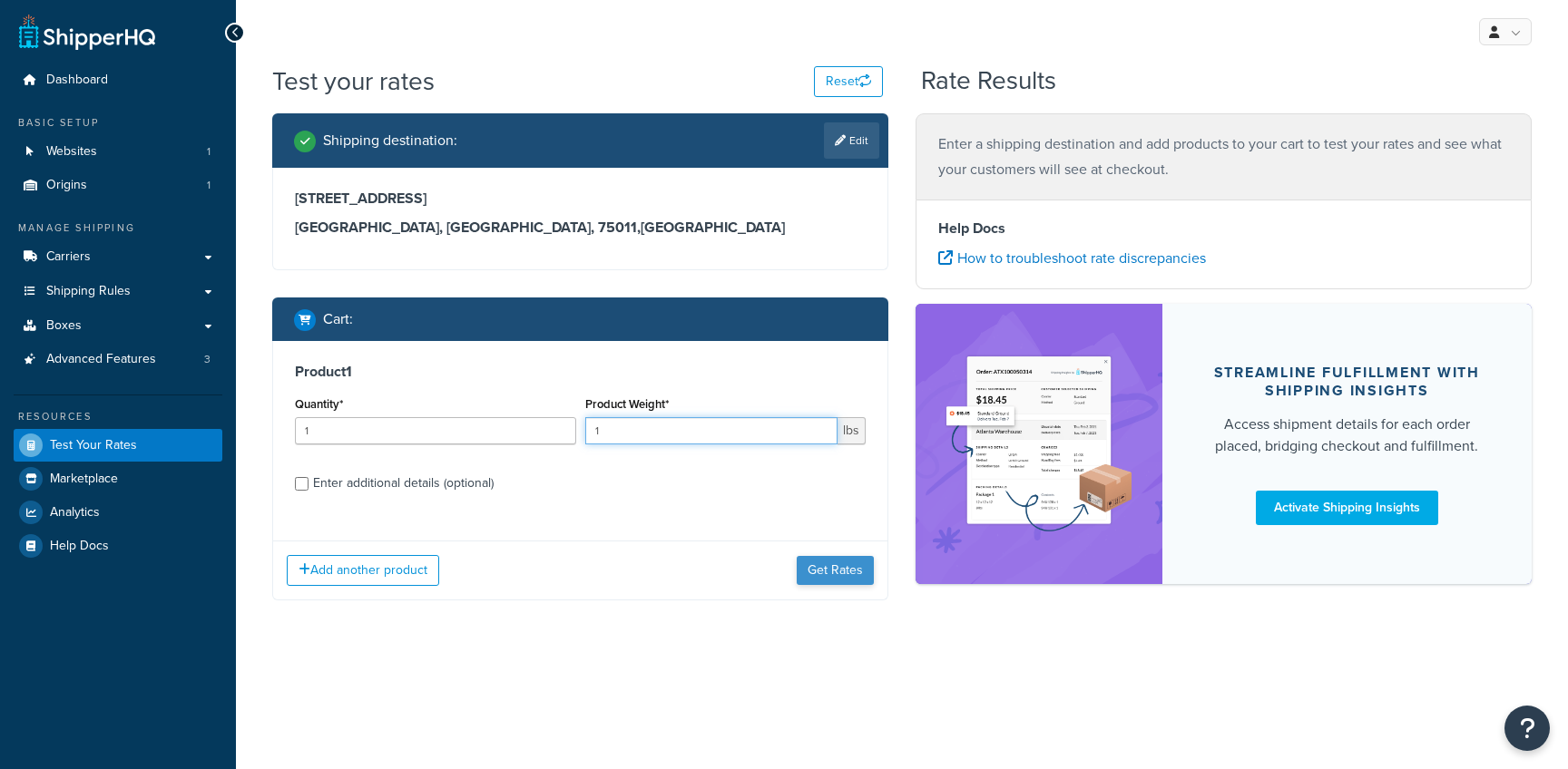type on "1" 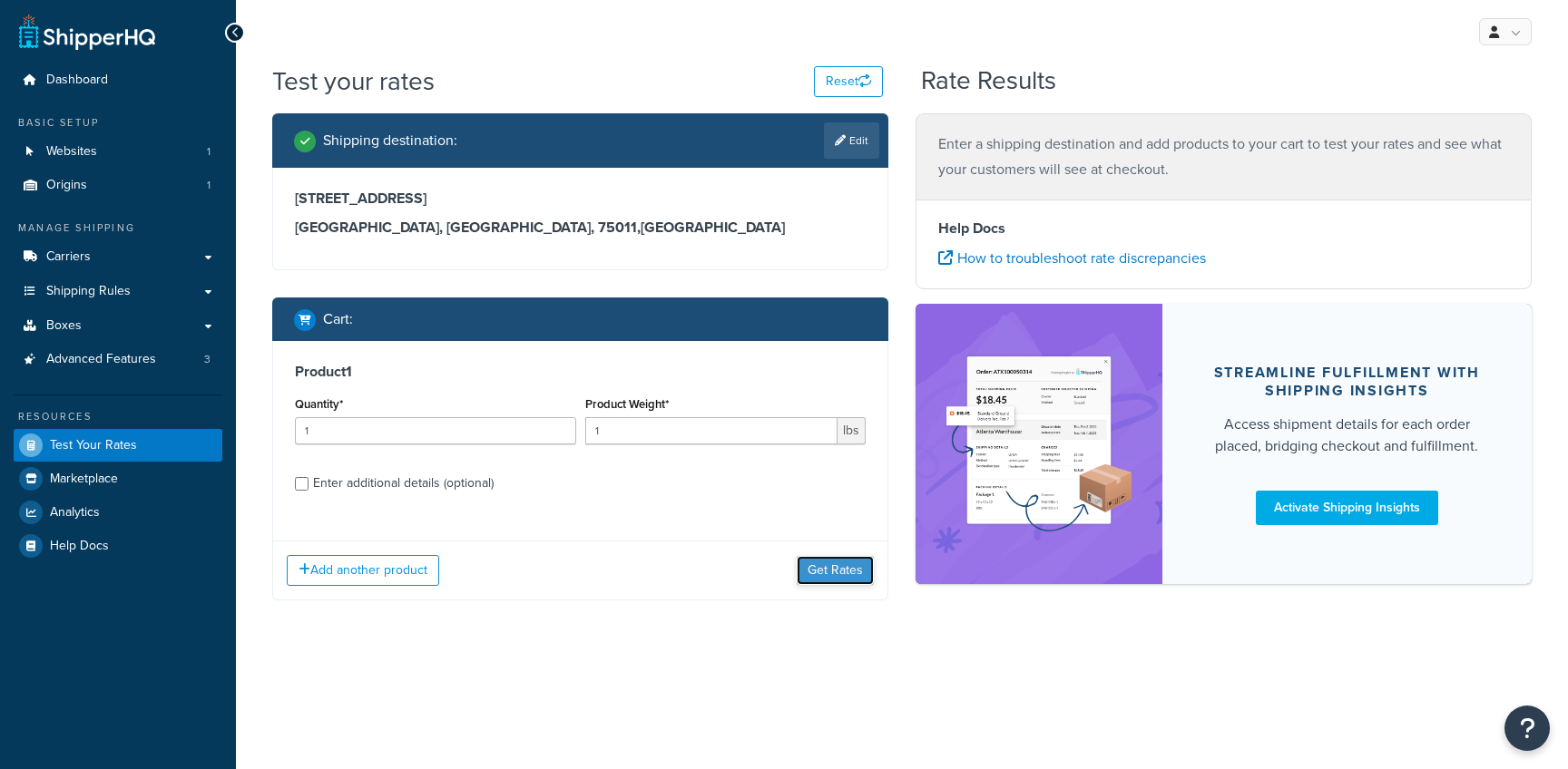 click on "Get Rates" at bounding box center (835, 570) 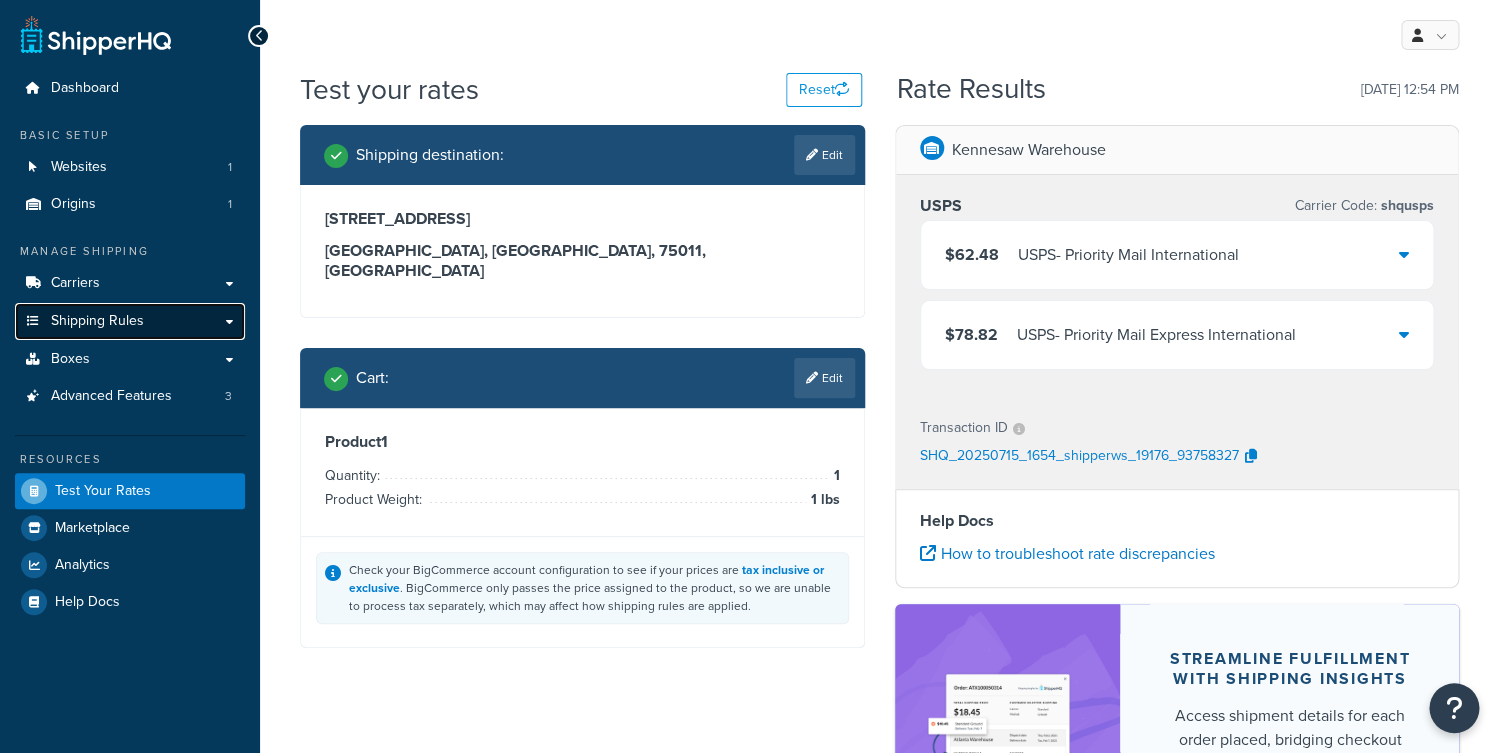 click on "Shipping Rules" at bounding box center (97, 321) 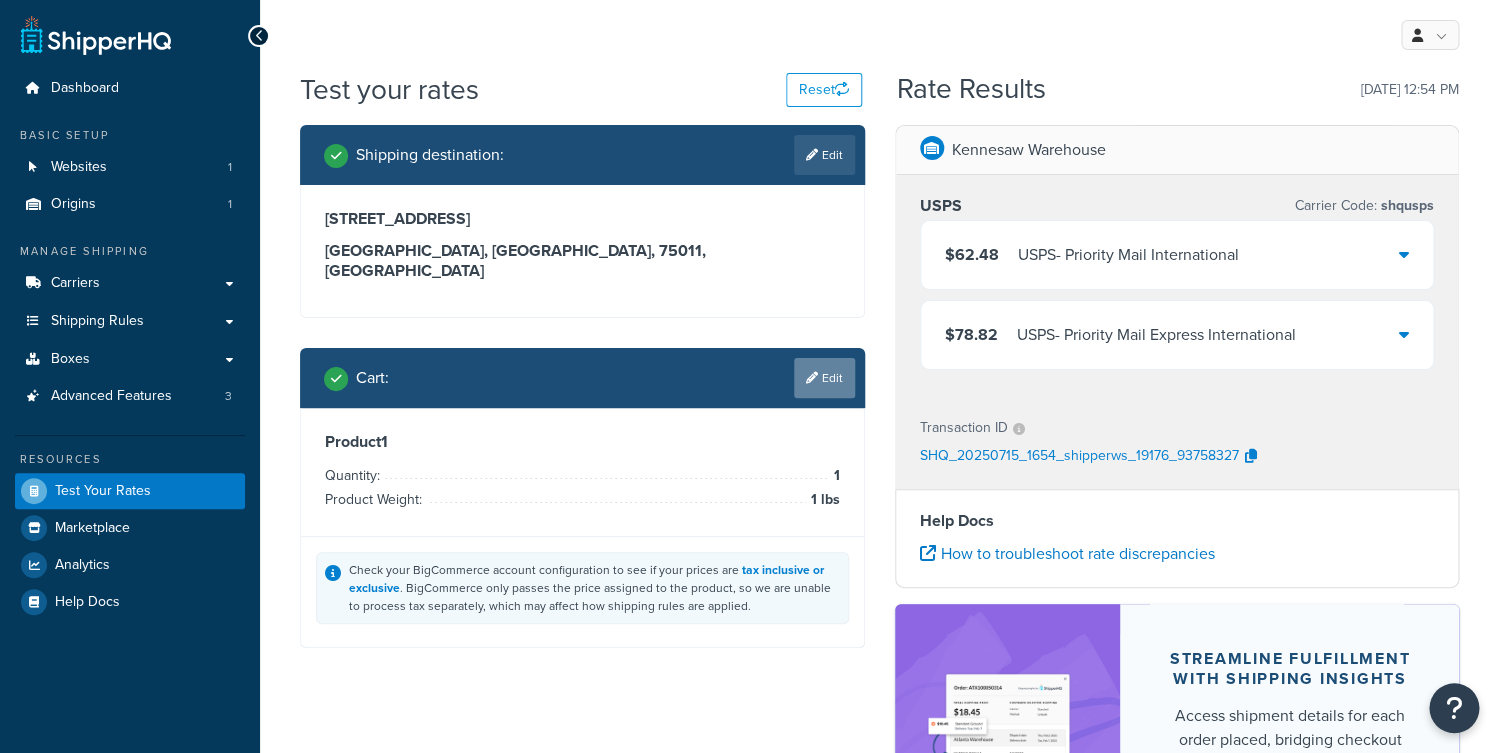 click on "Edit" at bounding box center (824, 378) 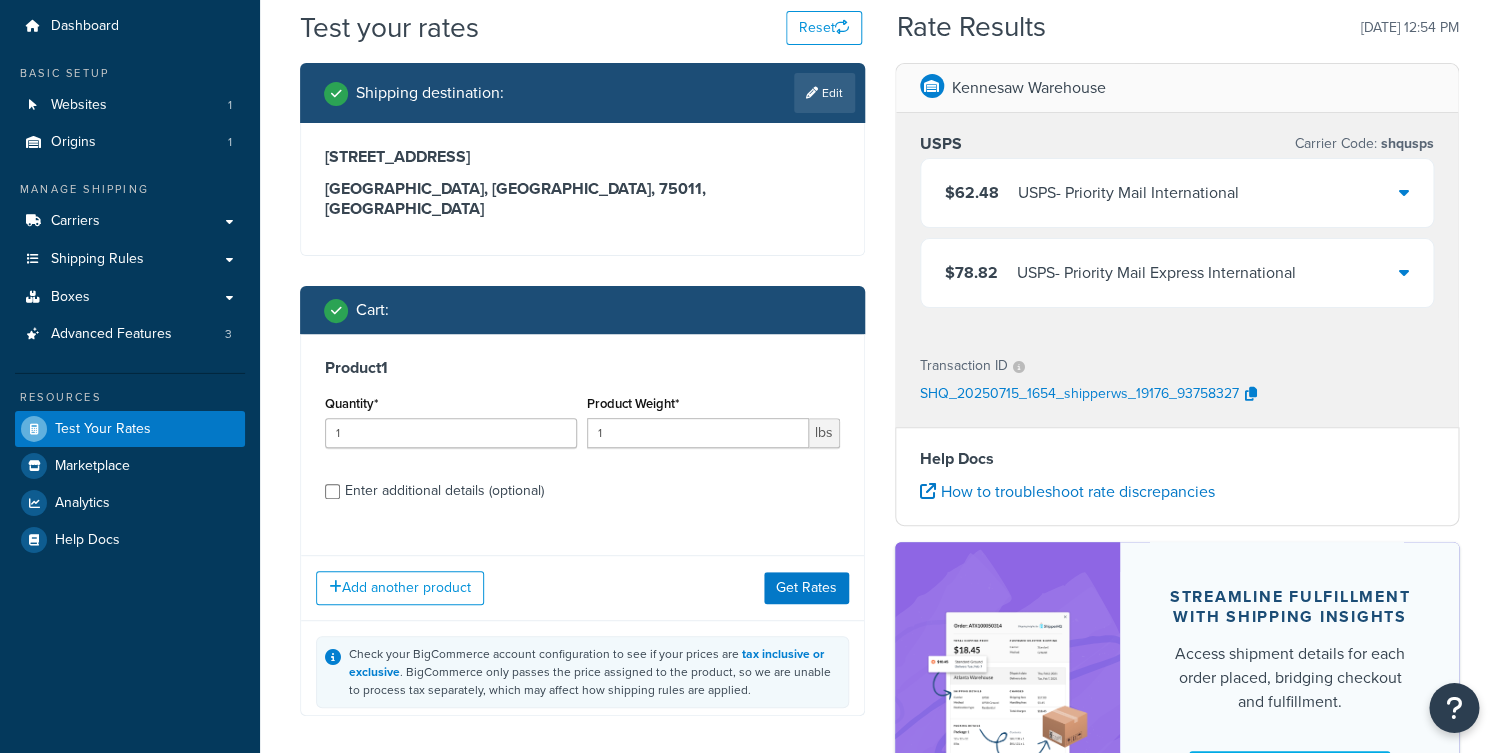 scroll, scrollTop: 64, scrollLeft: 0, axis: vertical 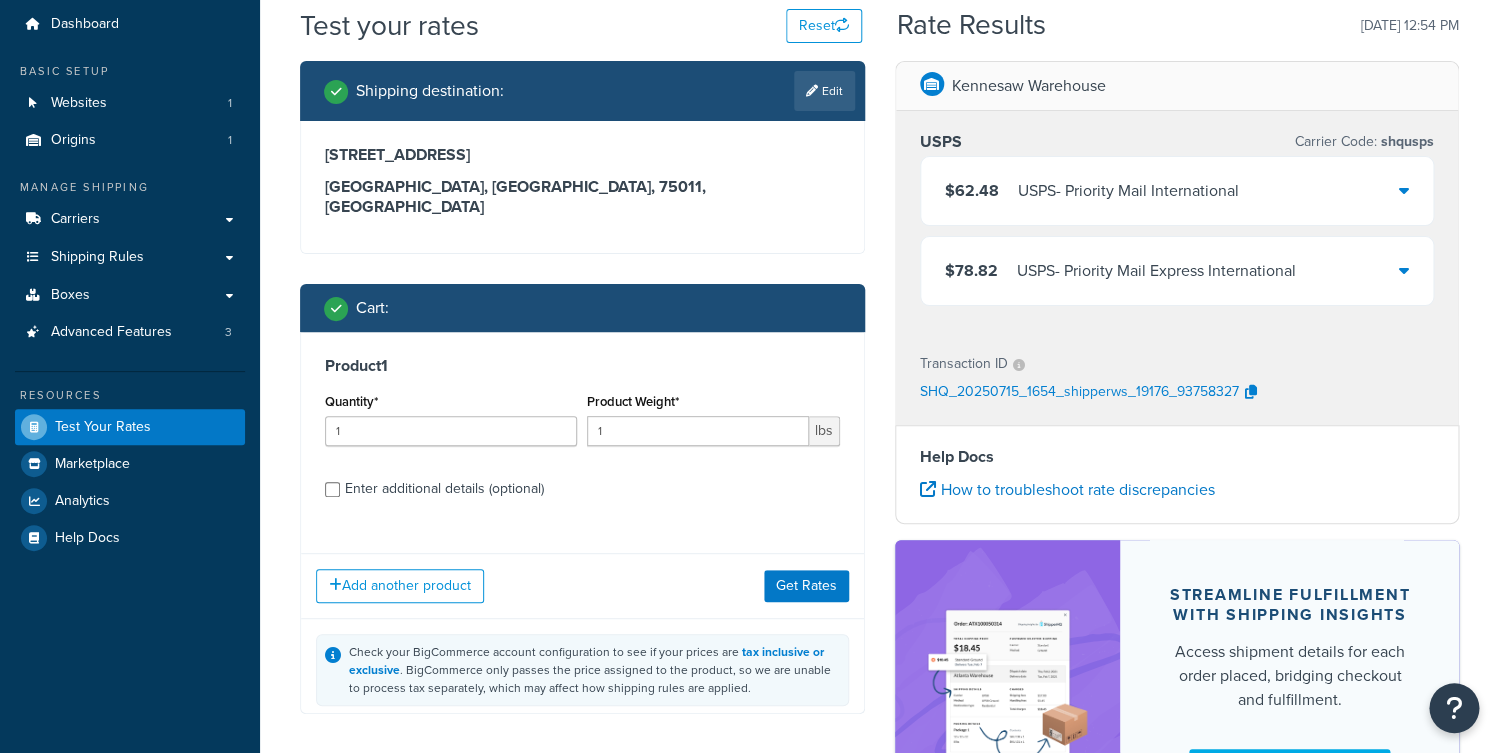 click on "Enter additional details (optional)" at bounding box center [592, 487] 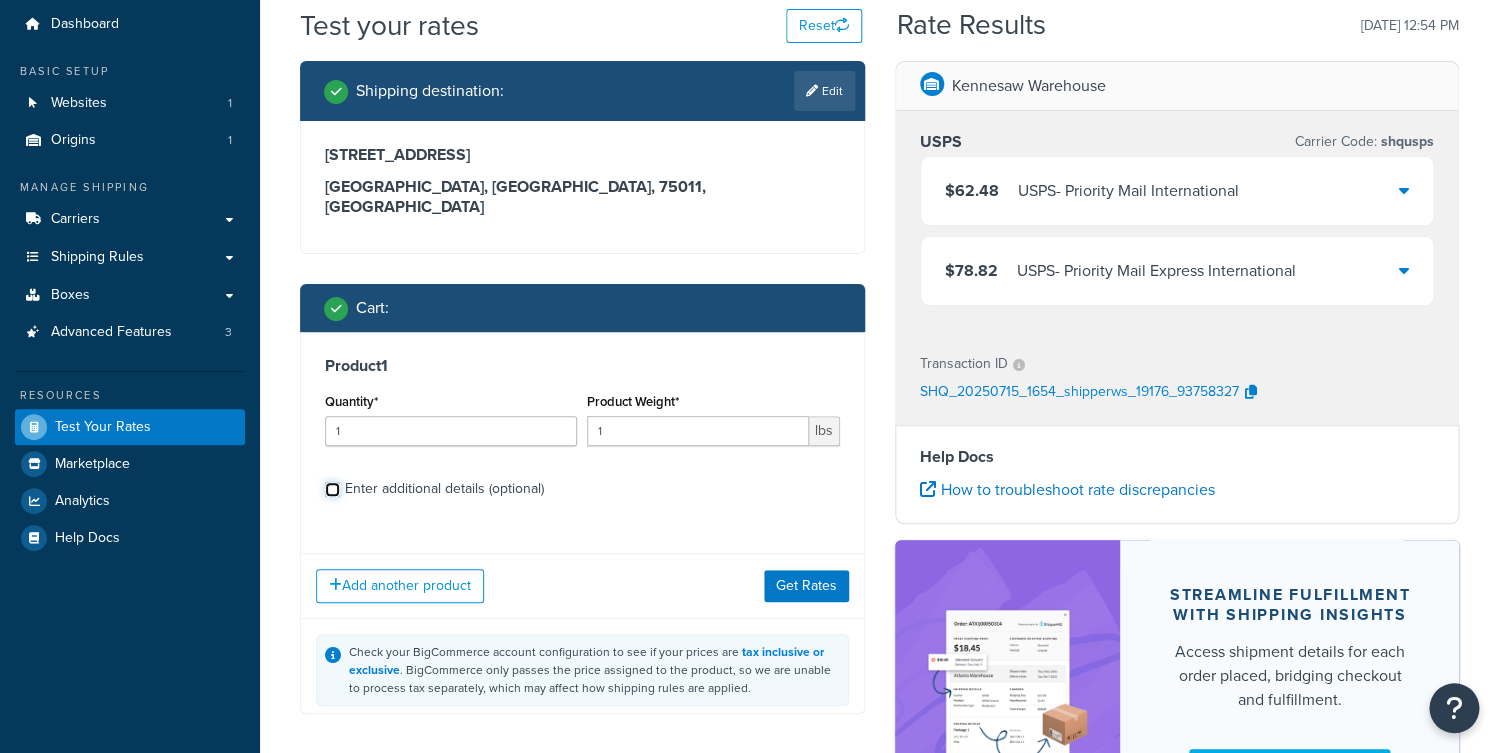 click on "Enter additional details (optional)" at bounding box center [332, 489] 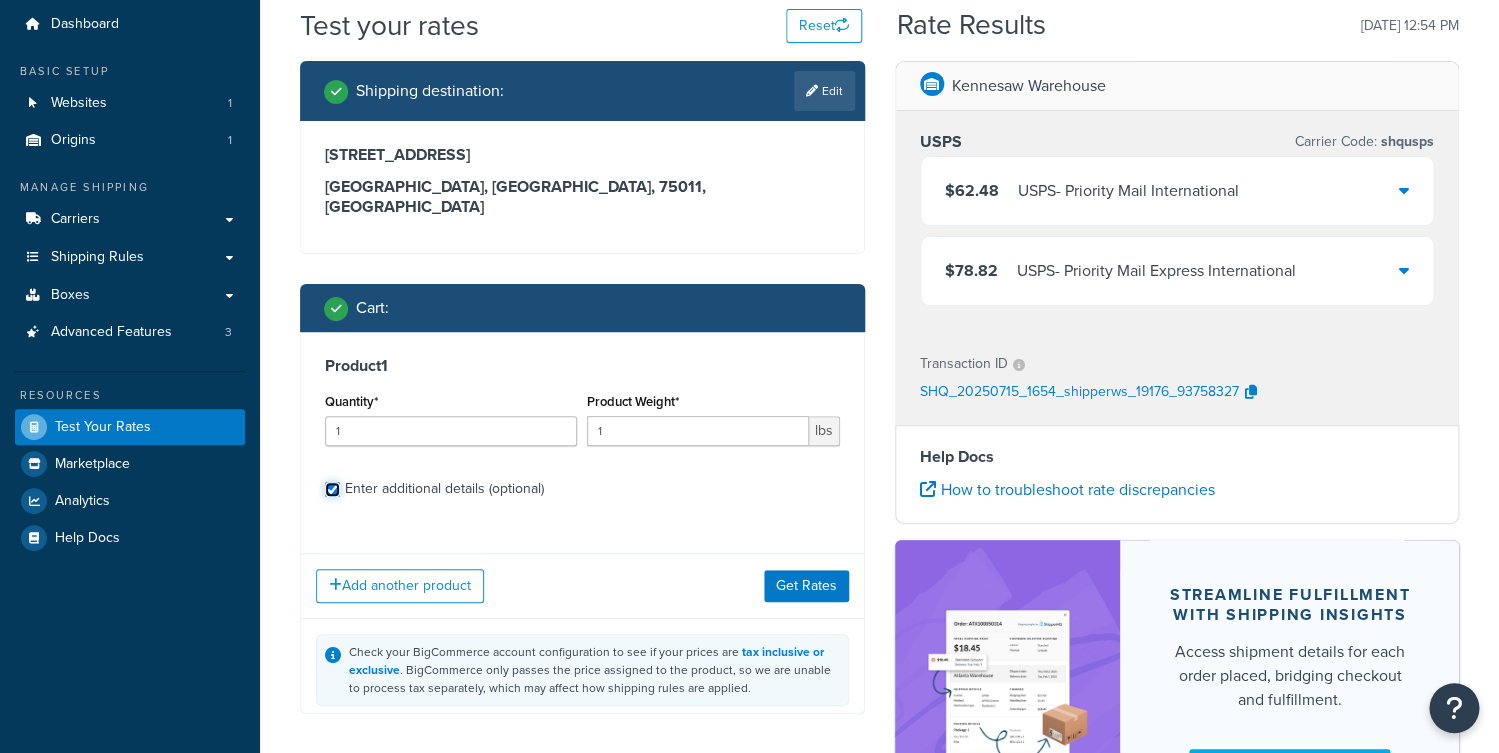checkbox on "true" 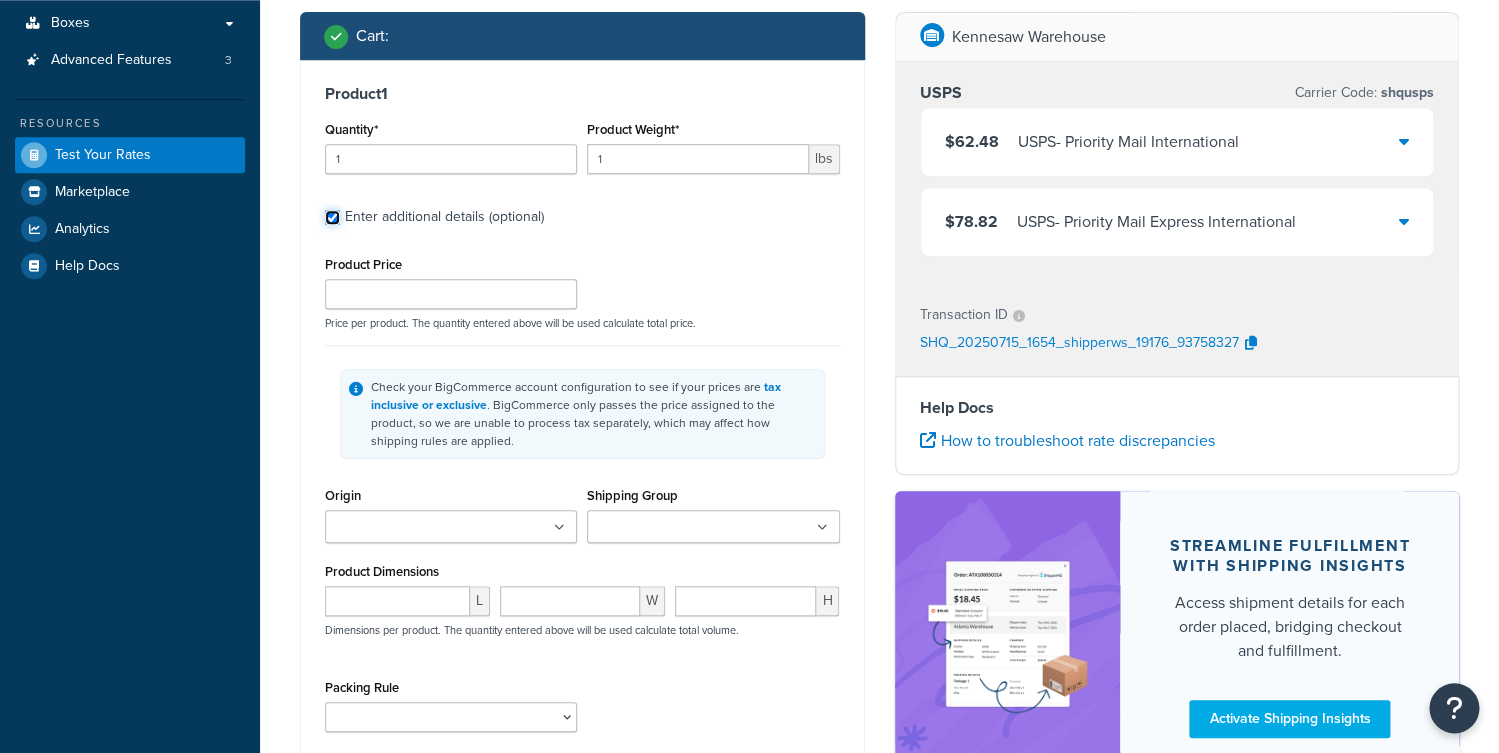 scroll, scrollTop: 356, scrollLeft: 0, axis: vertical 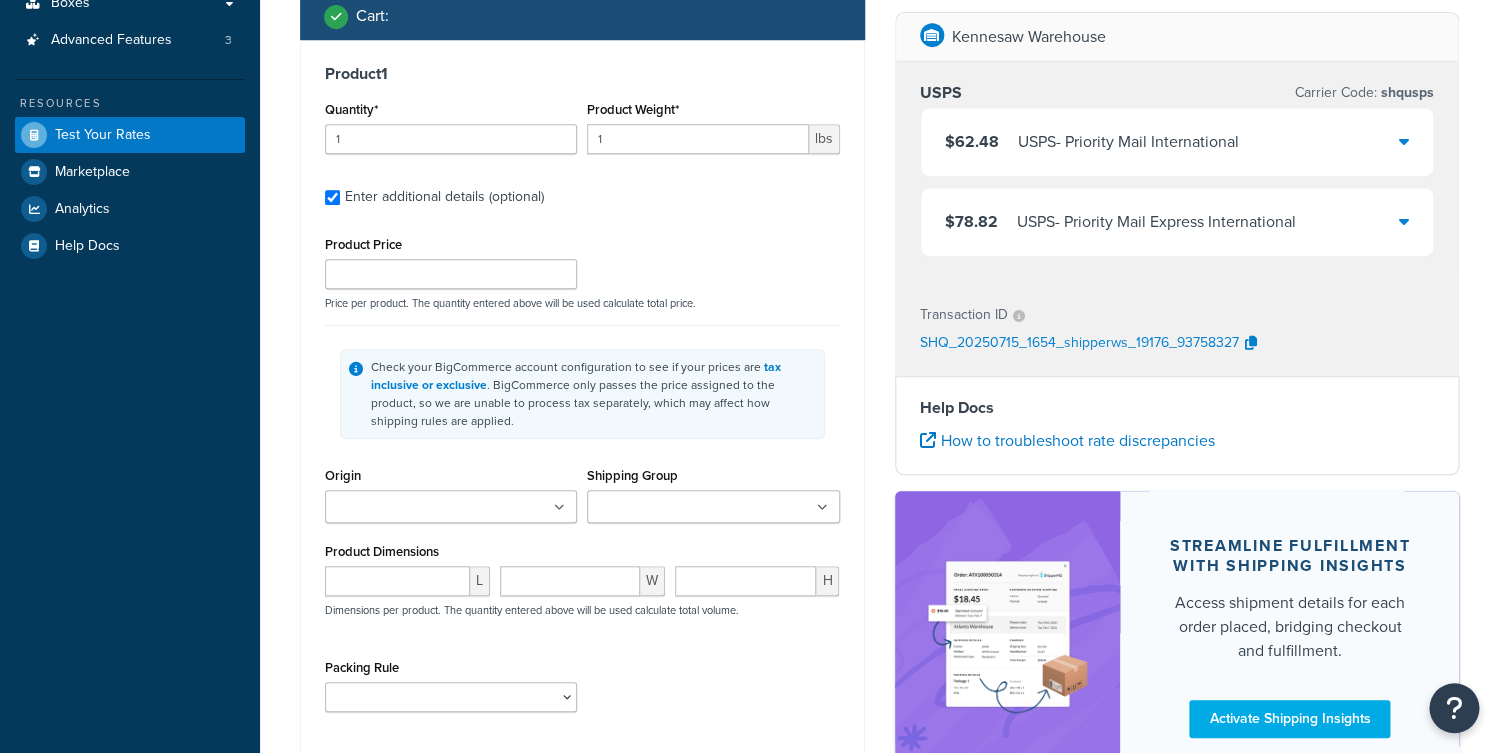 click on "Shipping Group" at bounding box center [681, 508] 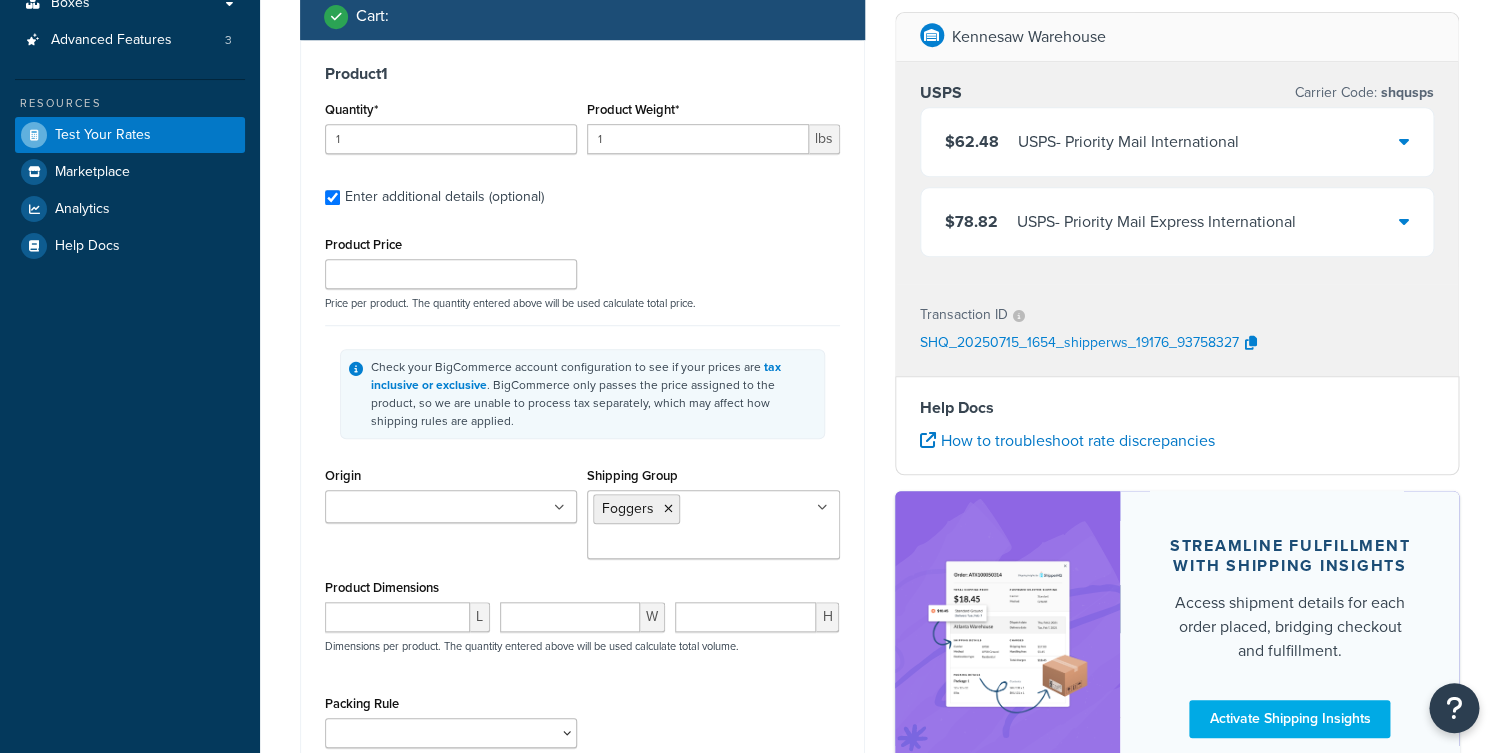 click on "Check your BigCommerce account configuration to see if your prices are   tax inclusive or exclusive . BigCommerce only passes the price assigned to the product, so we are unable to process tax separately, which may affect how shipping rules are applied." at bounding box center [593, 394] 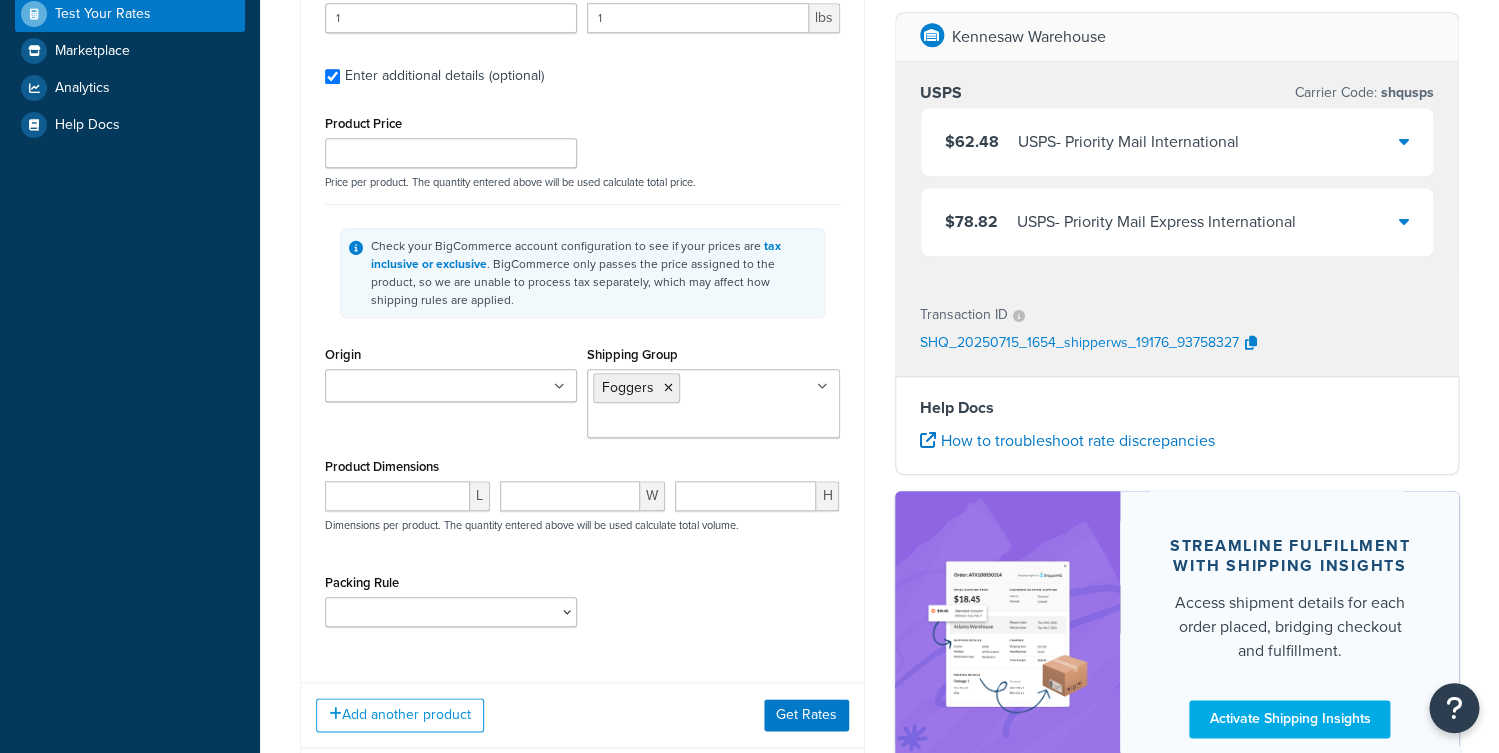 scroll, scrollTop: 550, scrollLeft: 0, axis: vertical 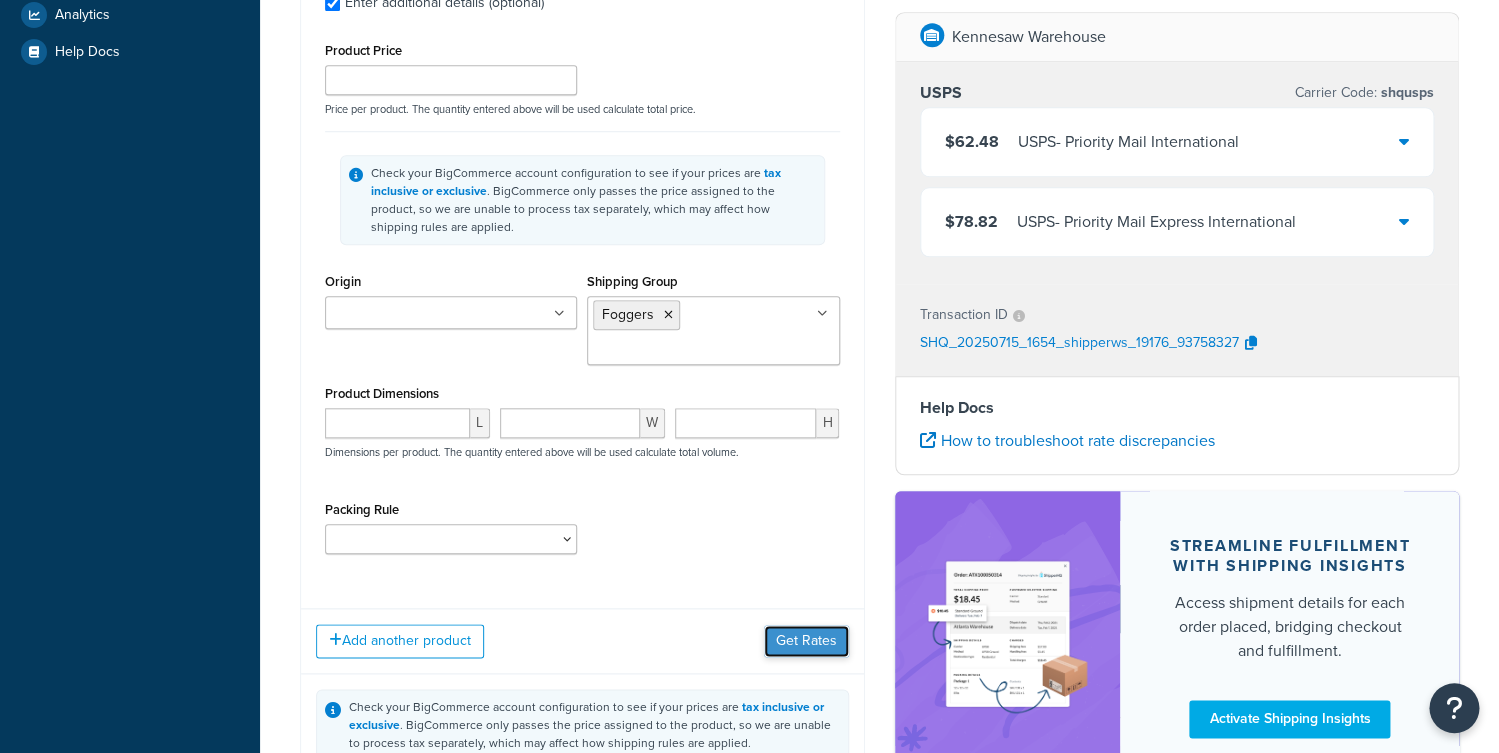 click on "Get Rates" at bounding box center [806, 641] 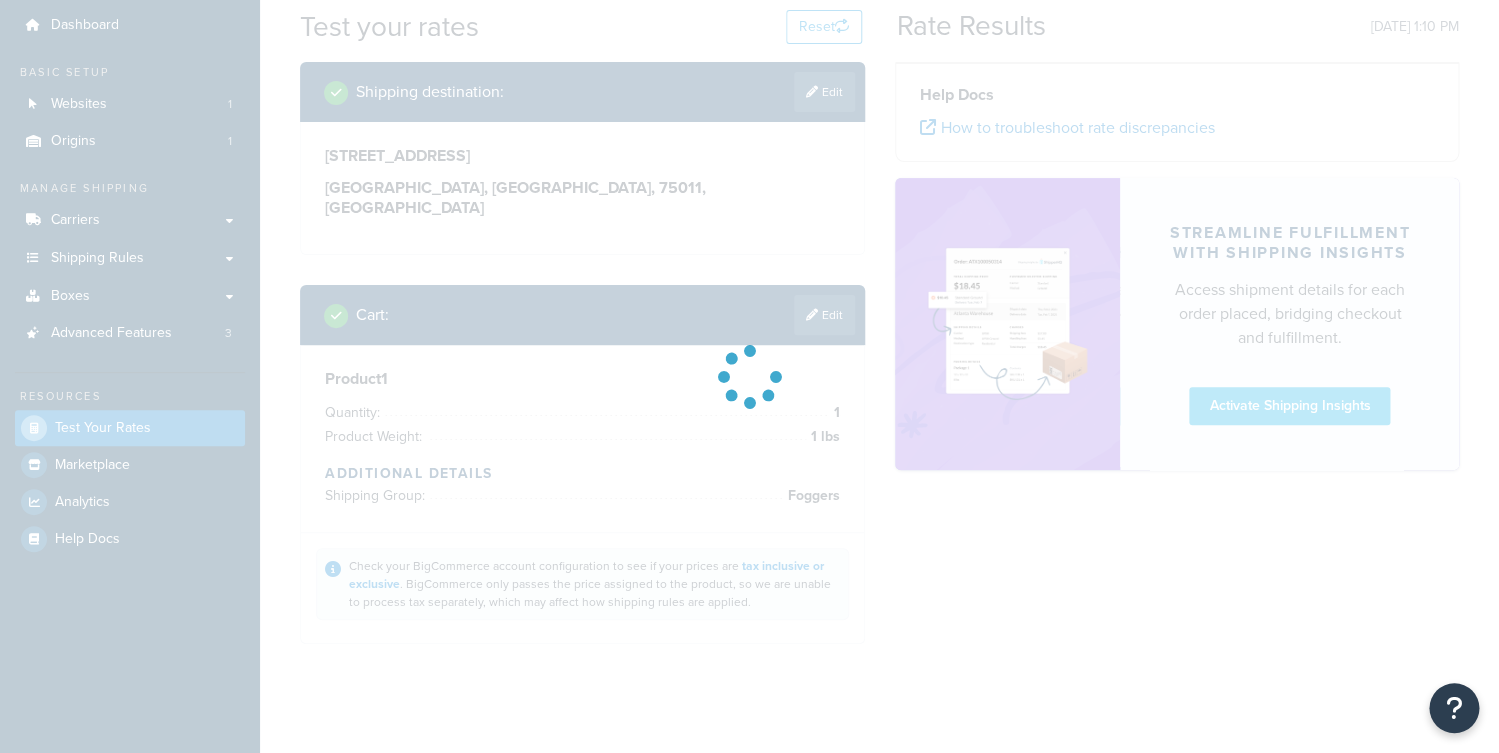 scroll, scrollTop: 0, scrollLeft: 0, axis: both 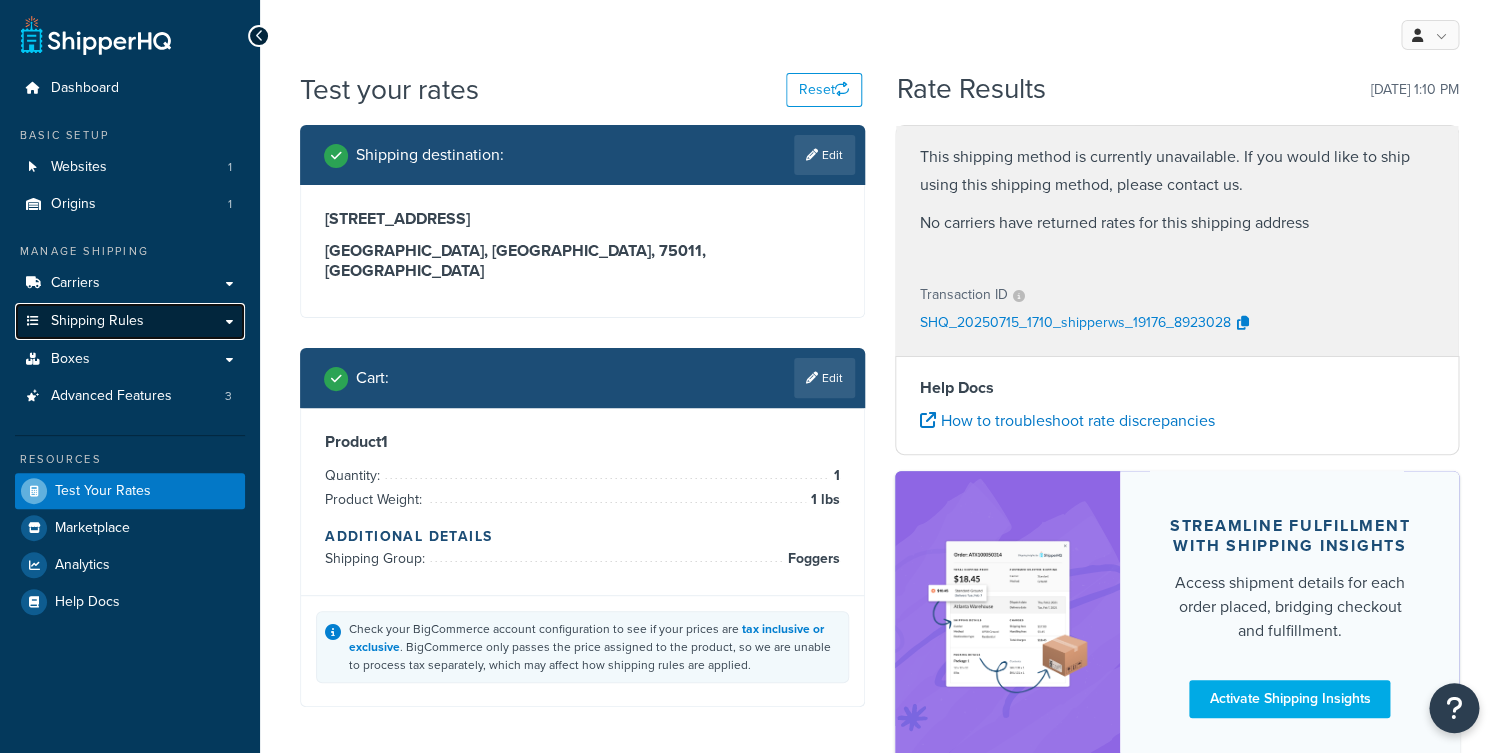 click on "Shipping Rules" at bounding box center [130, 321] 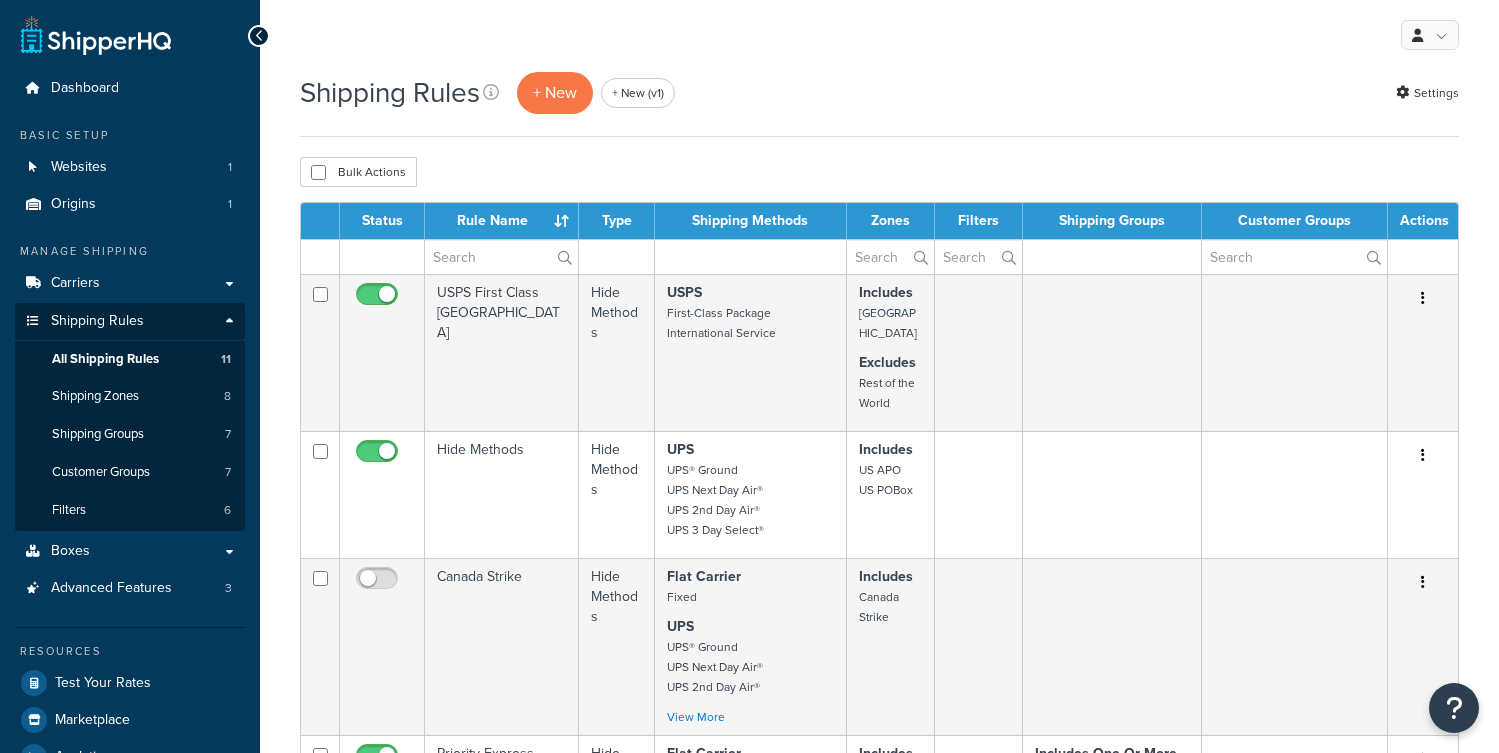 scroll, scrollTop: 0, scrollLeft: 0, axis: both 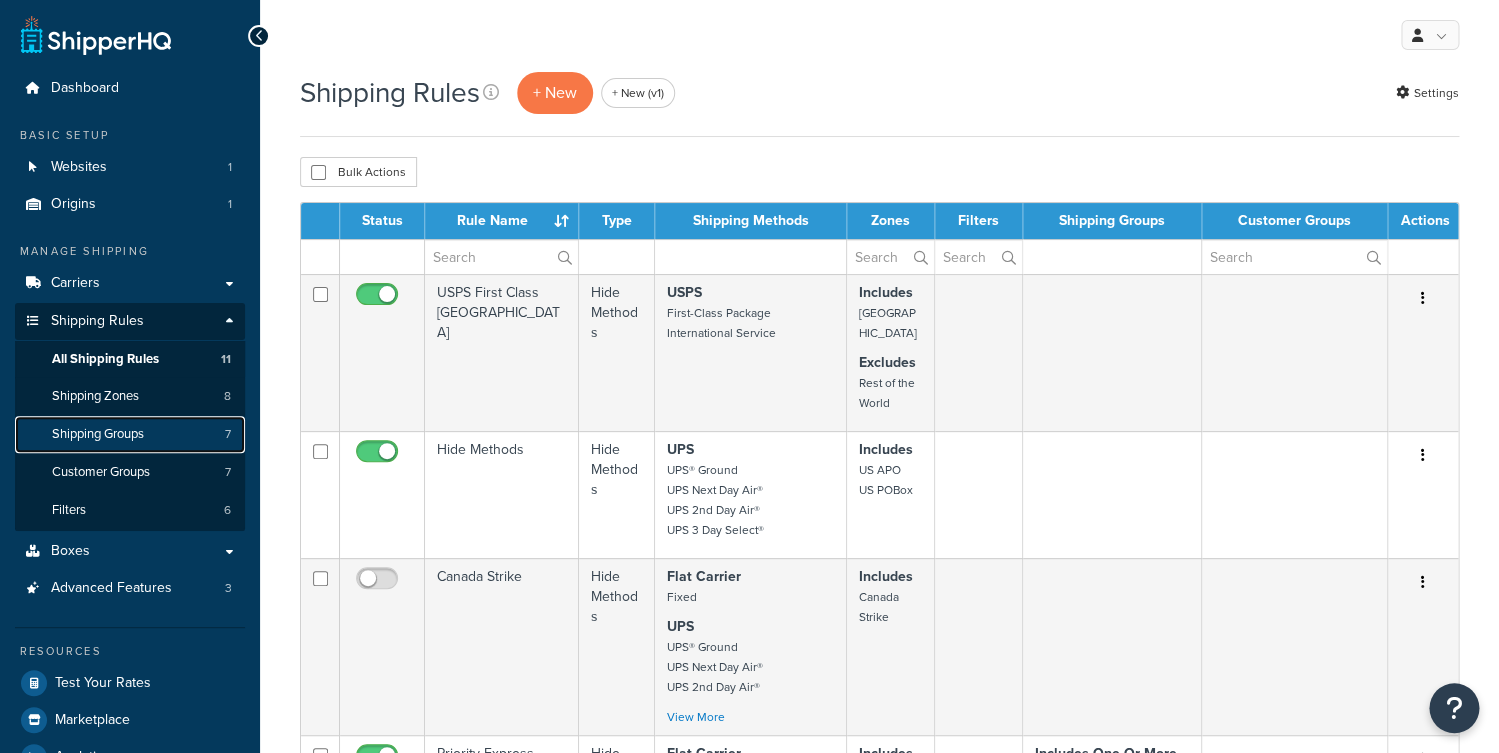 drag, startPoint x: 0, startPoint y: 0, endPoint x: 144, endPoint y: 433, distance: 456.31677 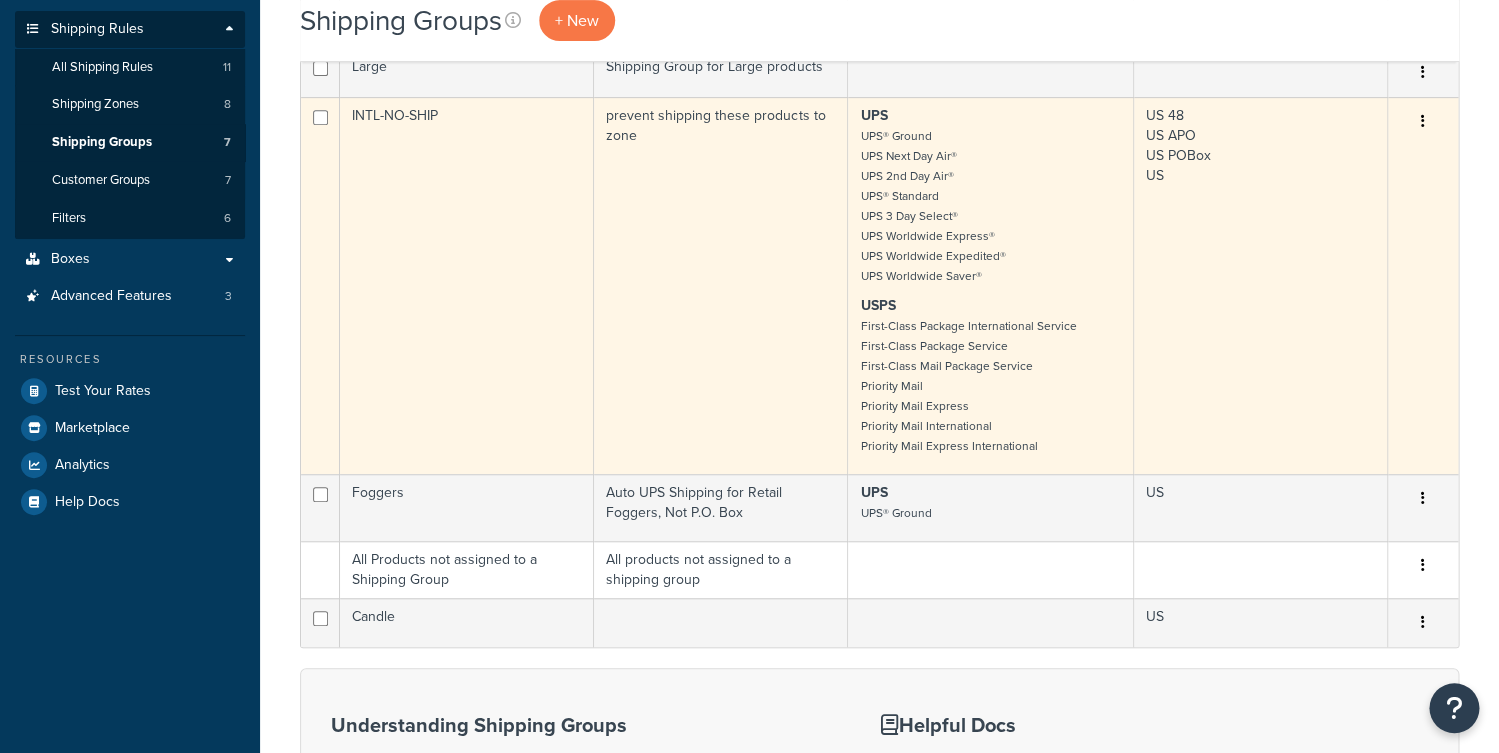 scroll, scrollTop: 356, scrollLeft: 0, axis: vertical 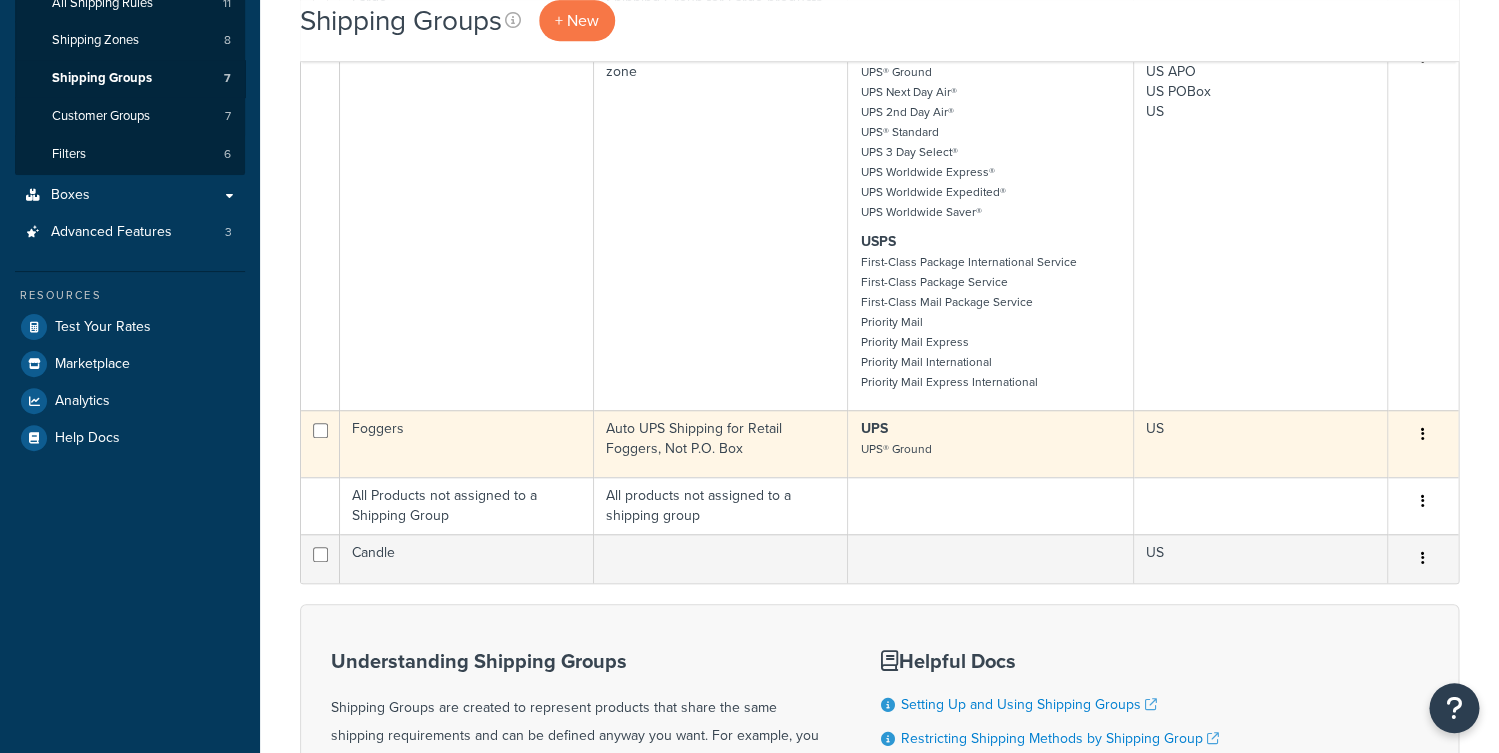click on "Foggers" at bounding box center [467, 443] 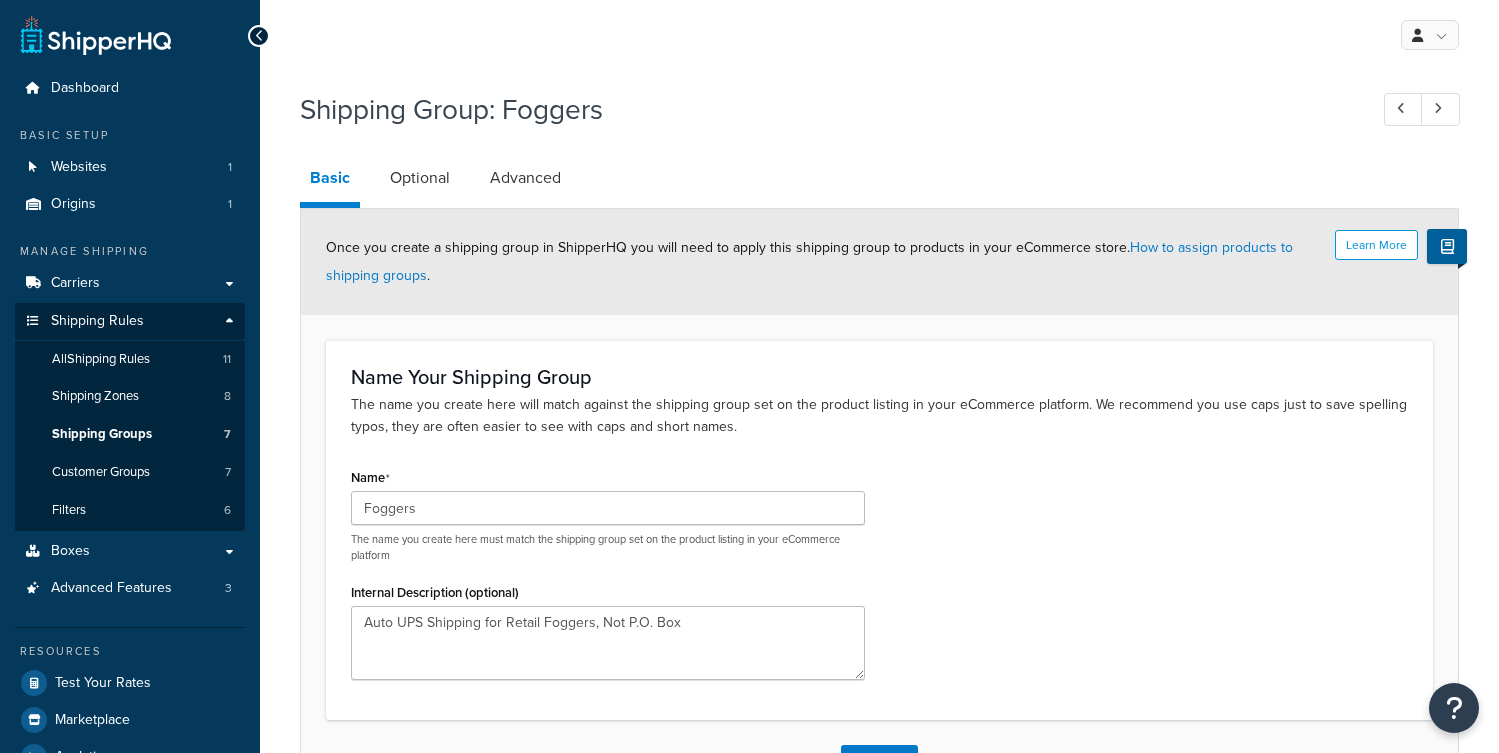 scroll, scrollTop: 0, scrollLeft: 0, axis: both 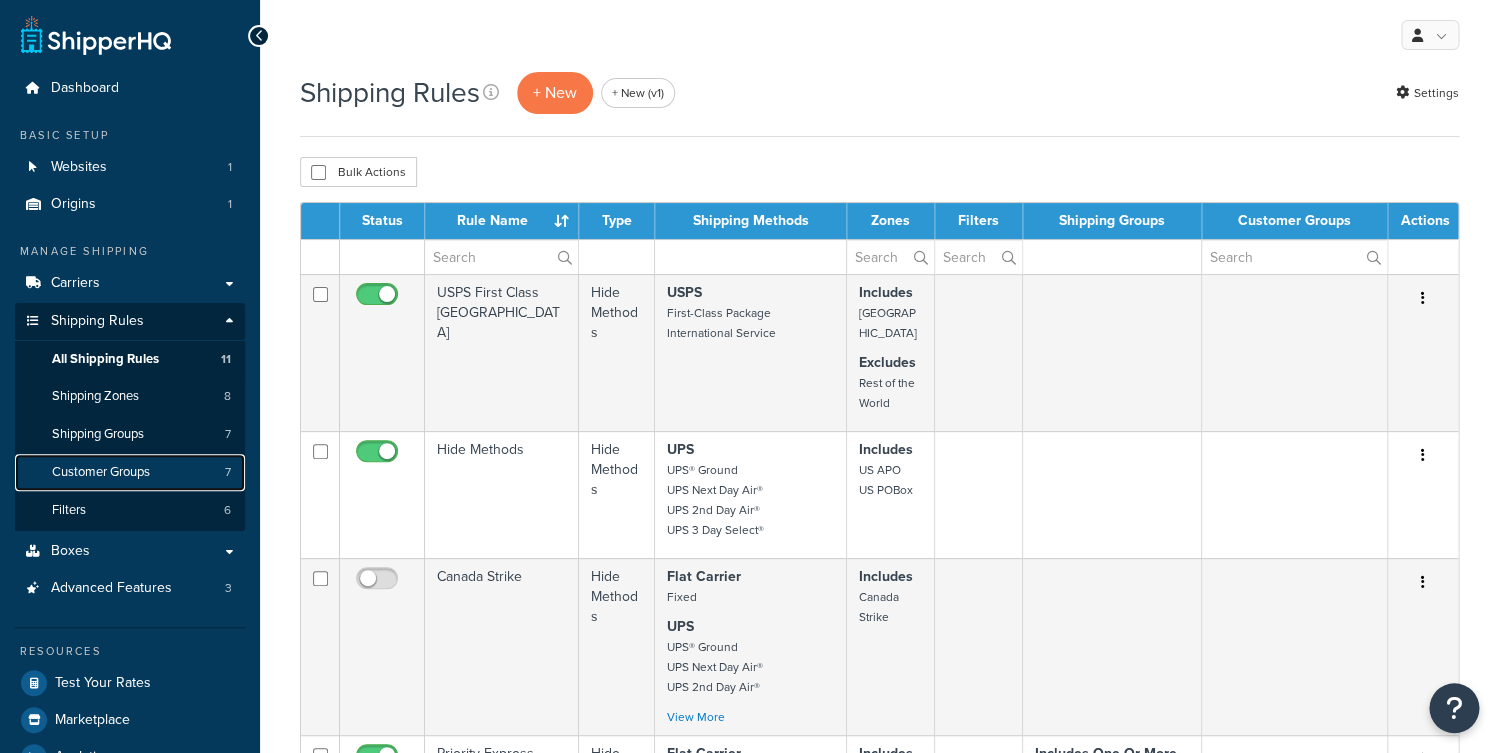 click on "Customer Groups" at bounding box center (101, 472) 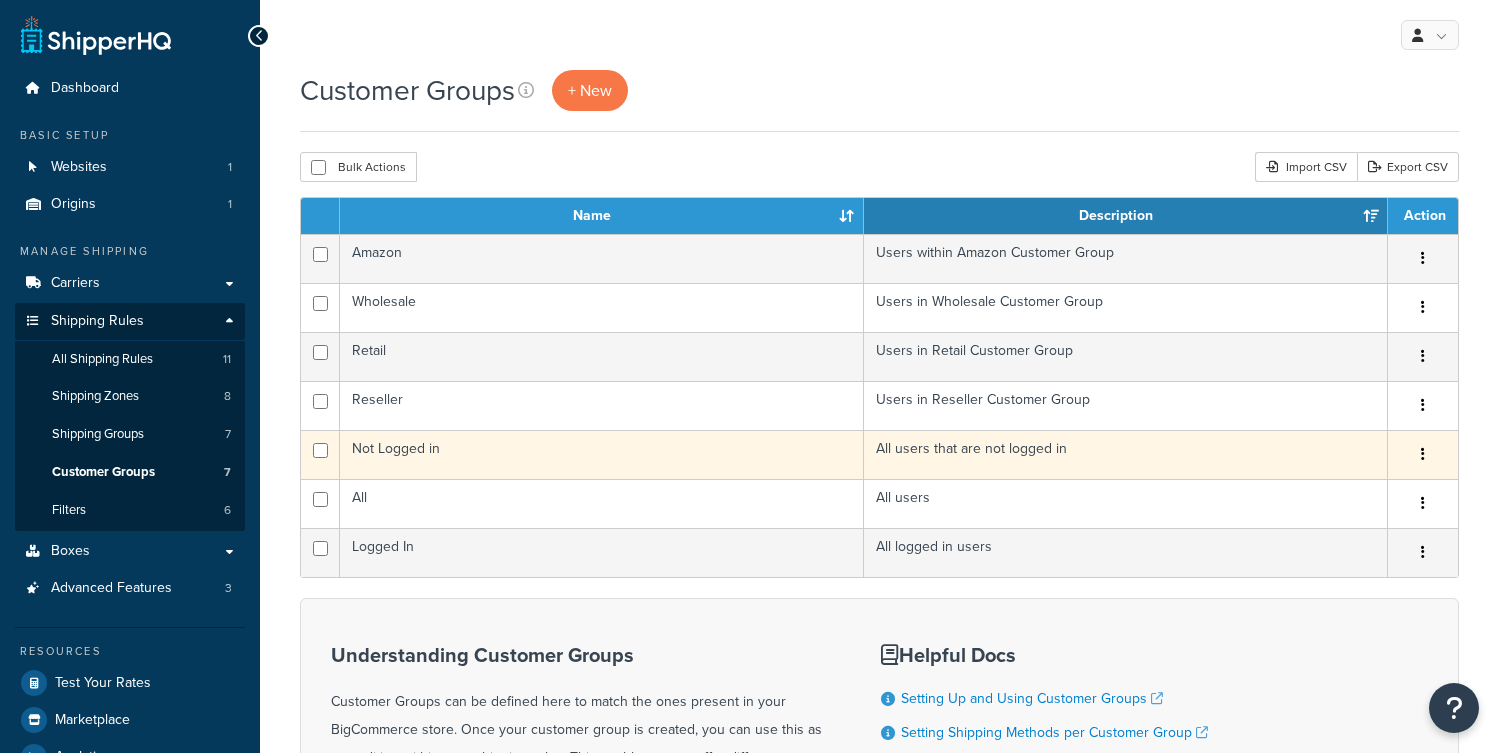 scroll, scrollTop: 0, scrollLeft: 0, axis: both 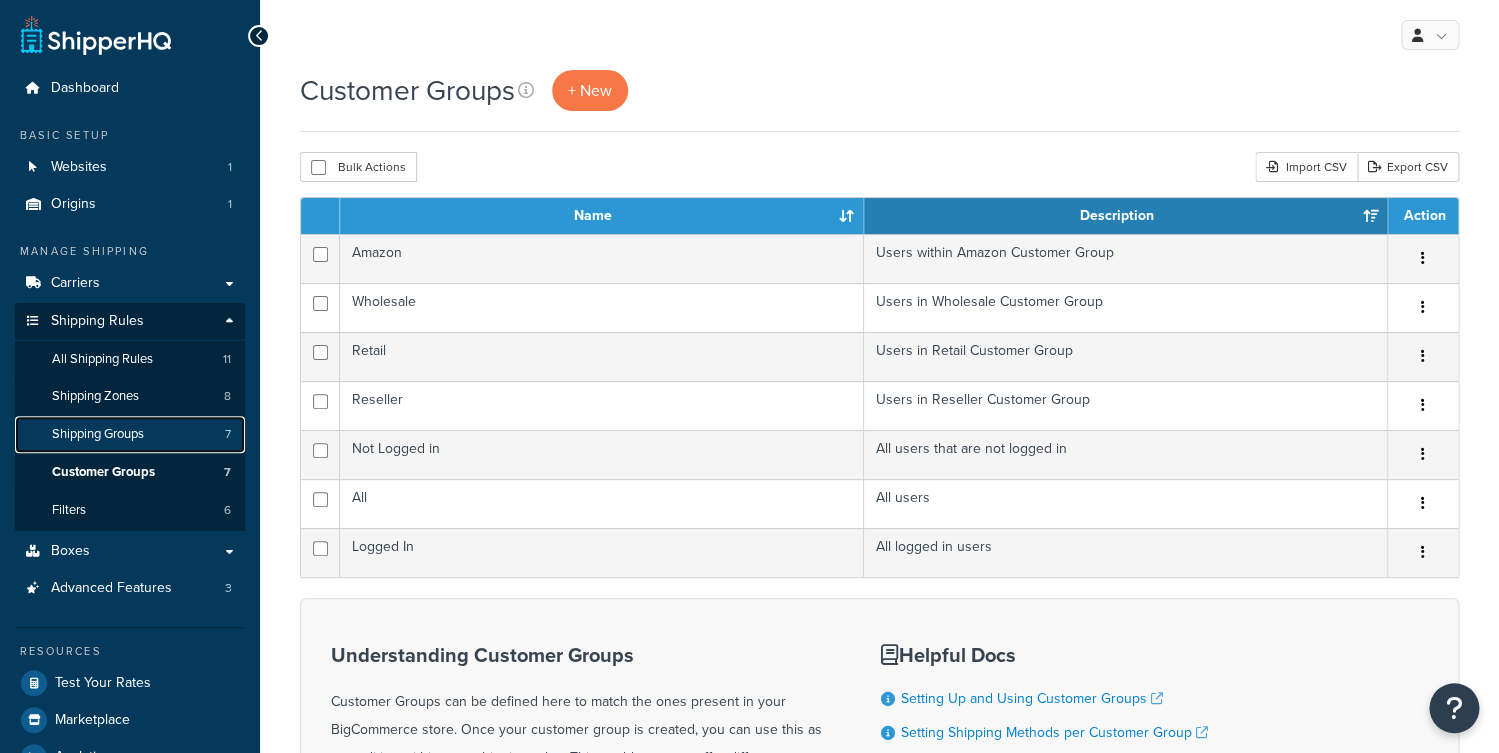 click on "Shipping Groups
7" at bounding box center [130, 434] 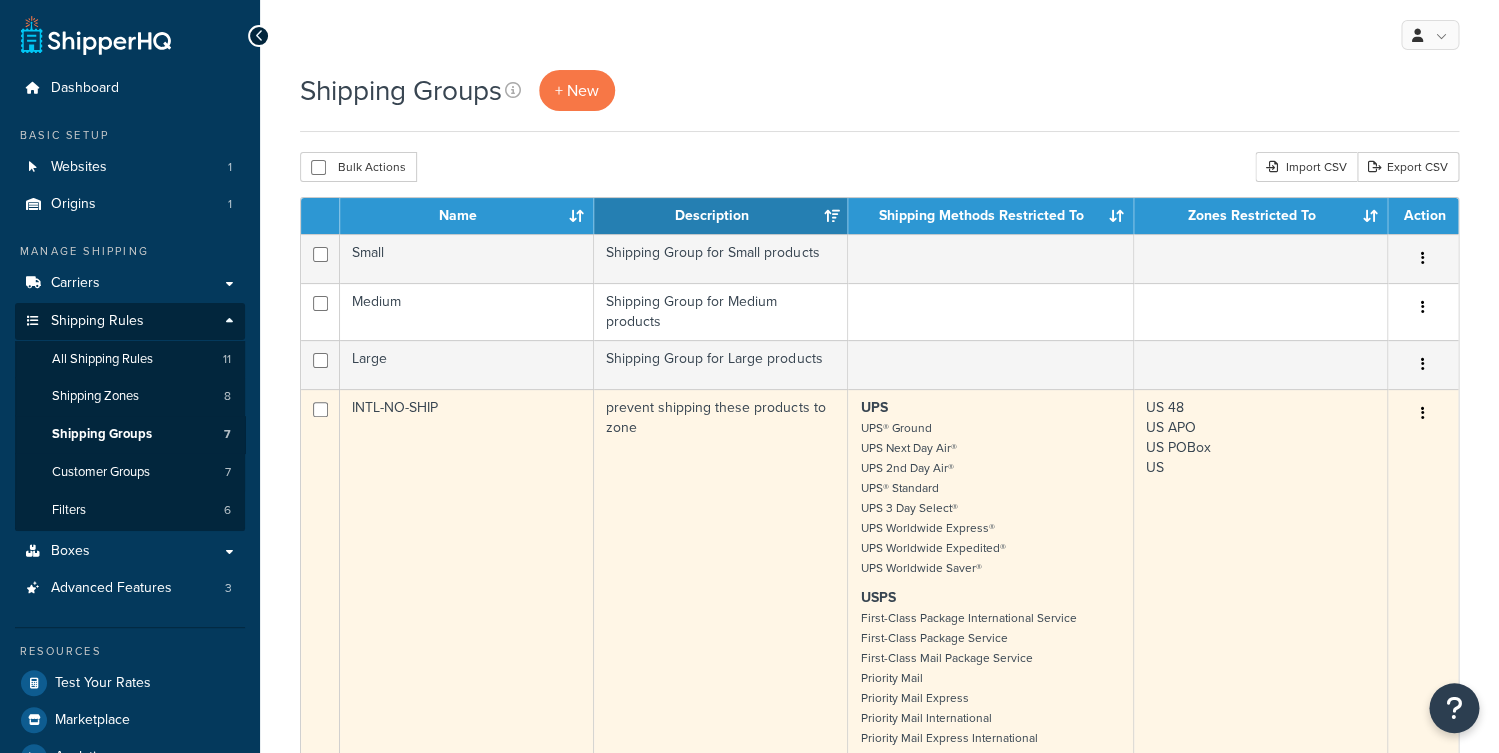scroll, scrollTop: 275, scrollLeft: 0, axis: vertical 